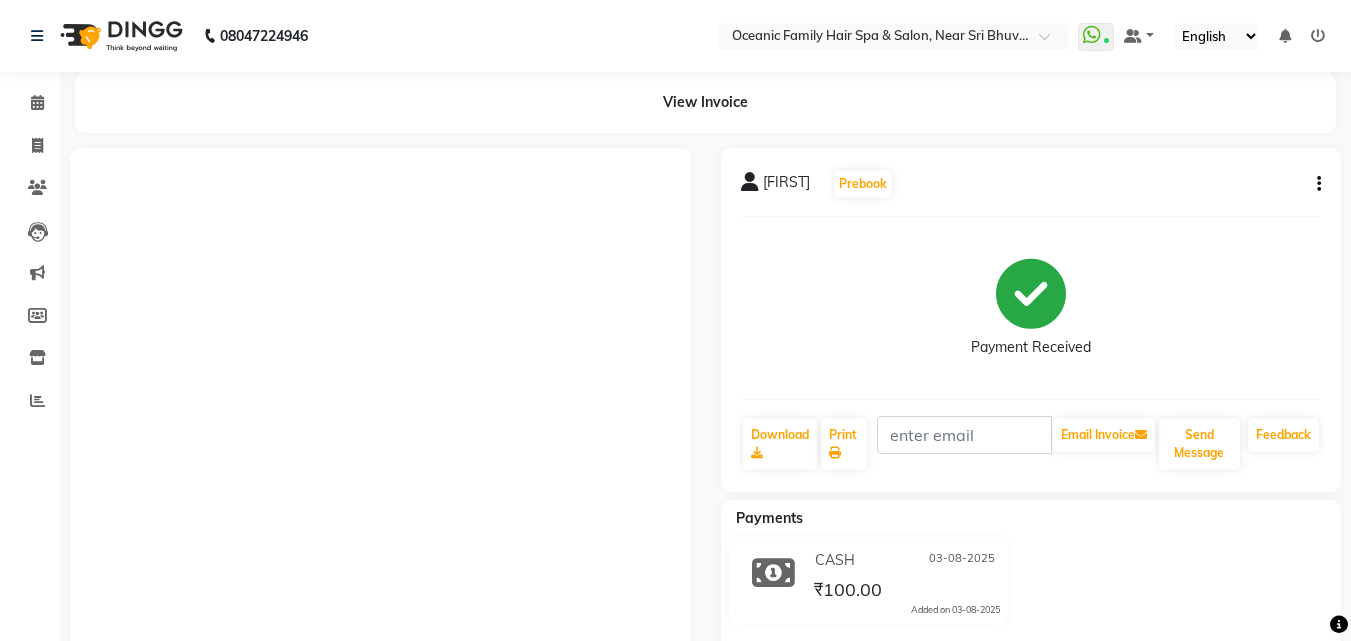 scroll, scrollTop: 0, scrollLeft: 0, axis: both 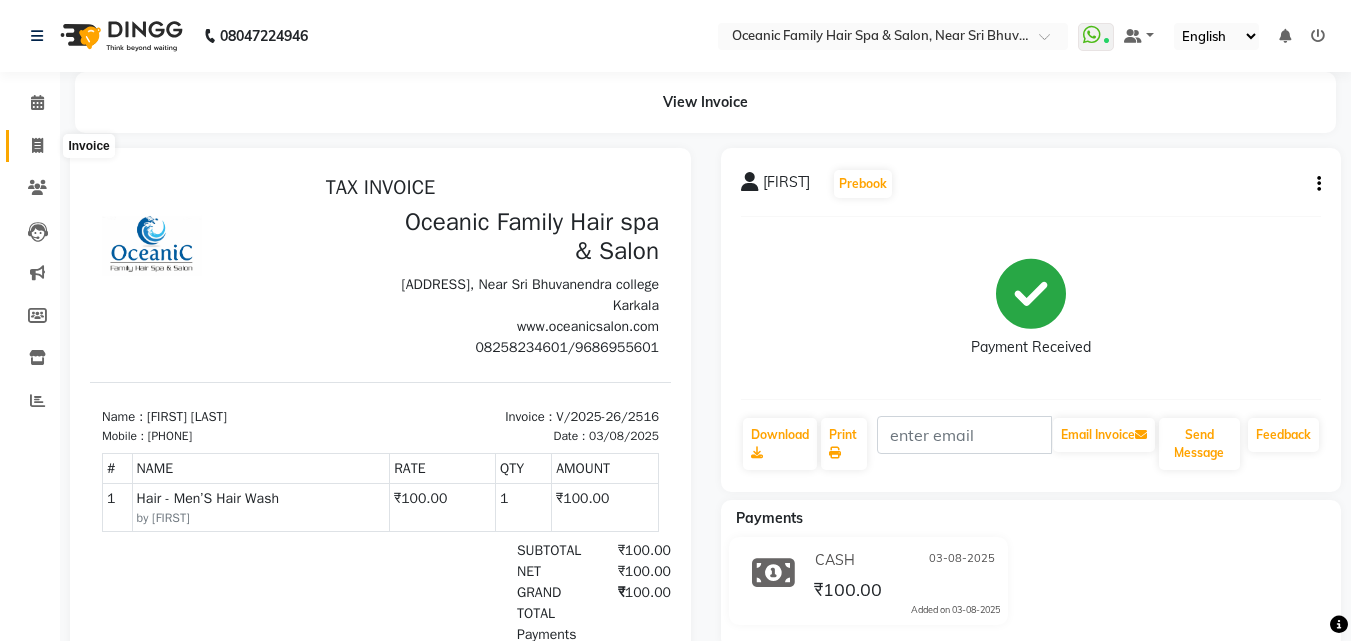 click 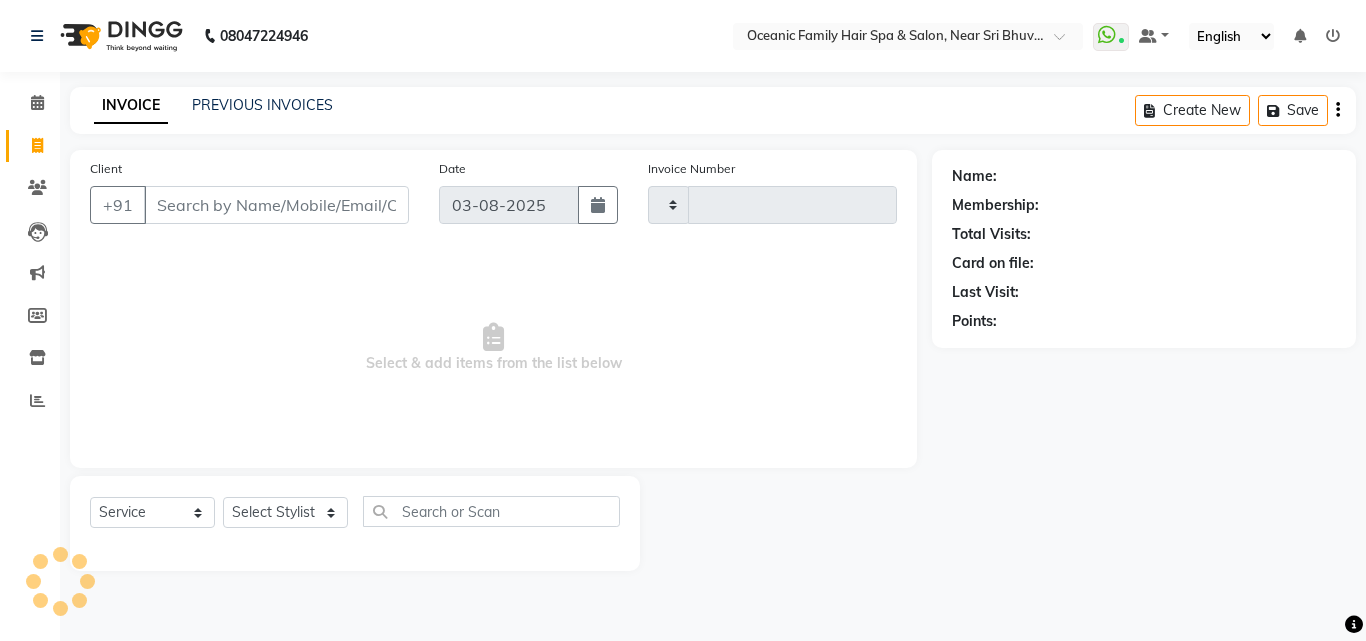type on "2517" 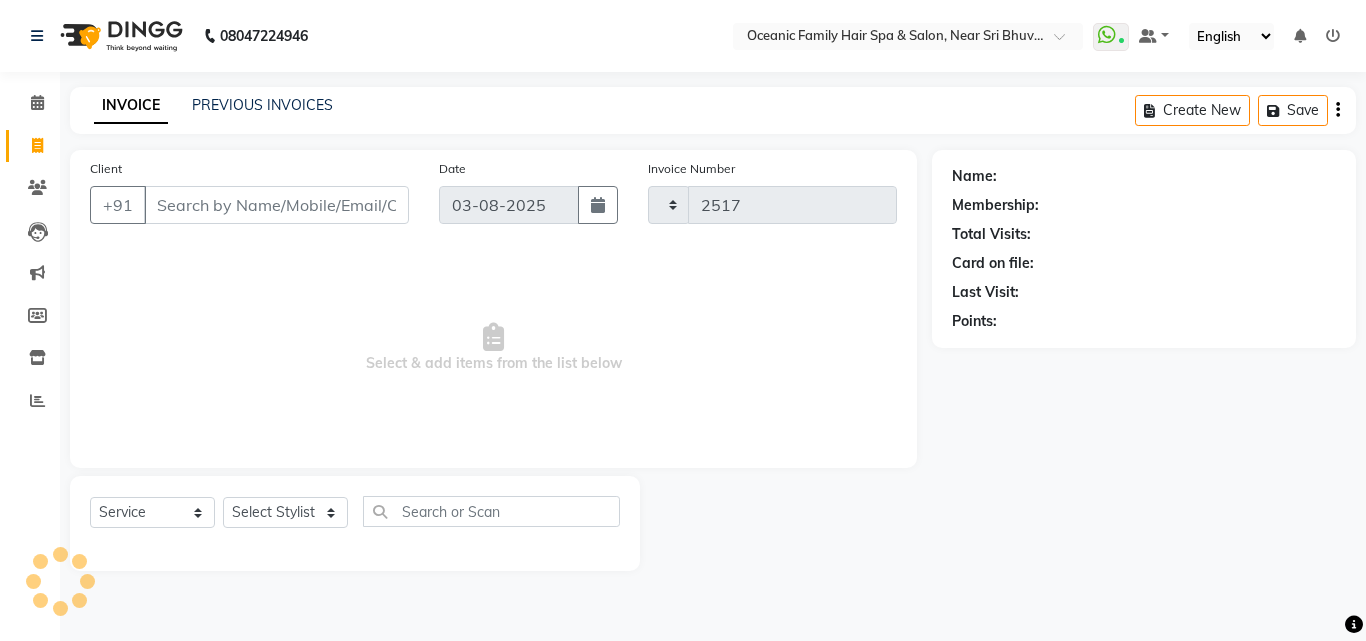 select on "4366" 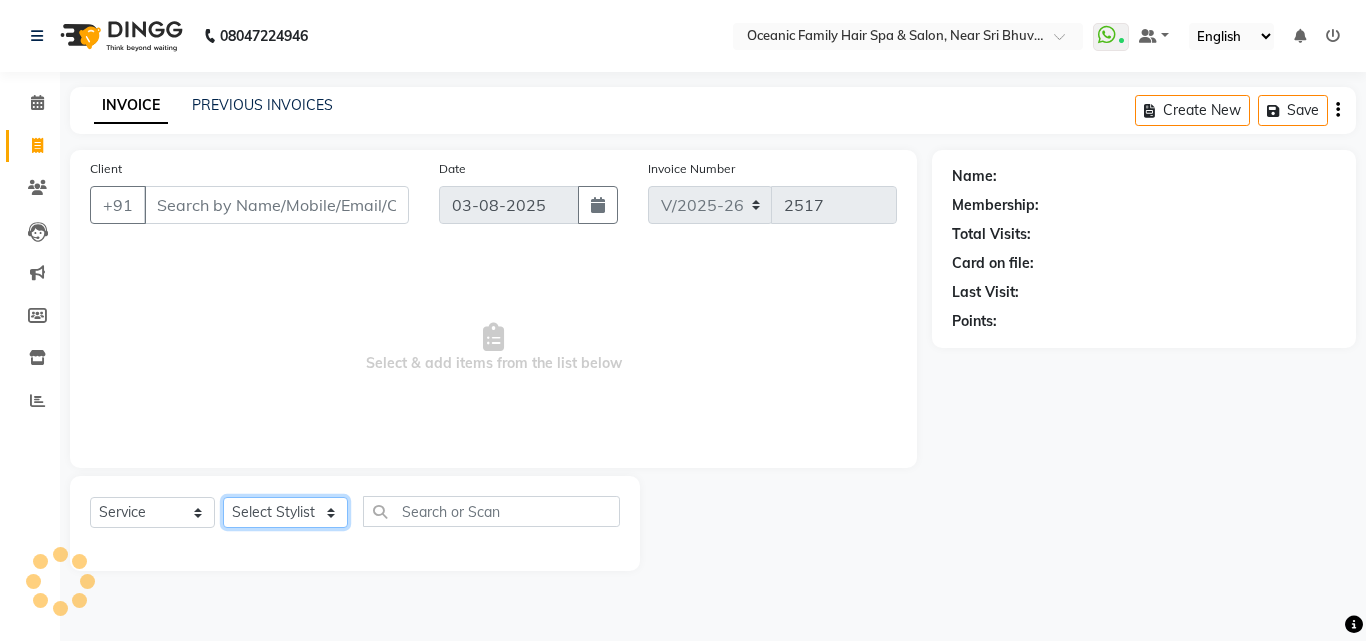 click on "Select Stylist" 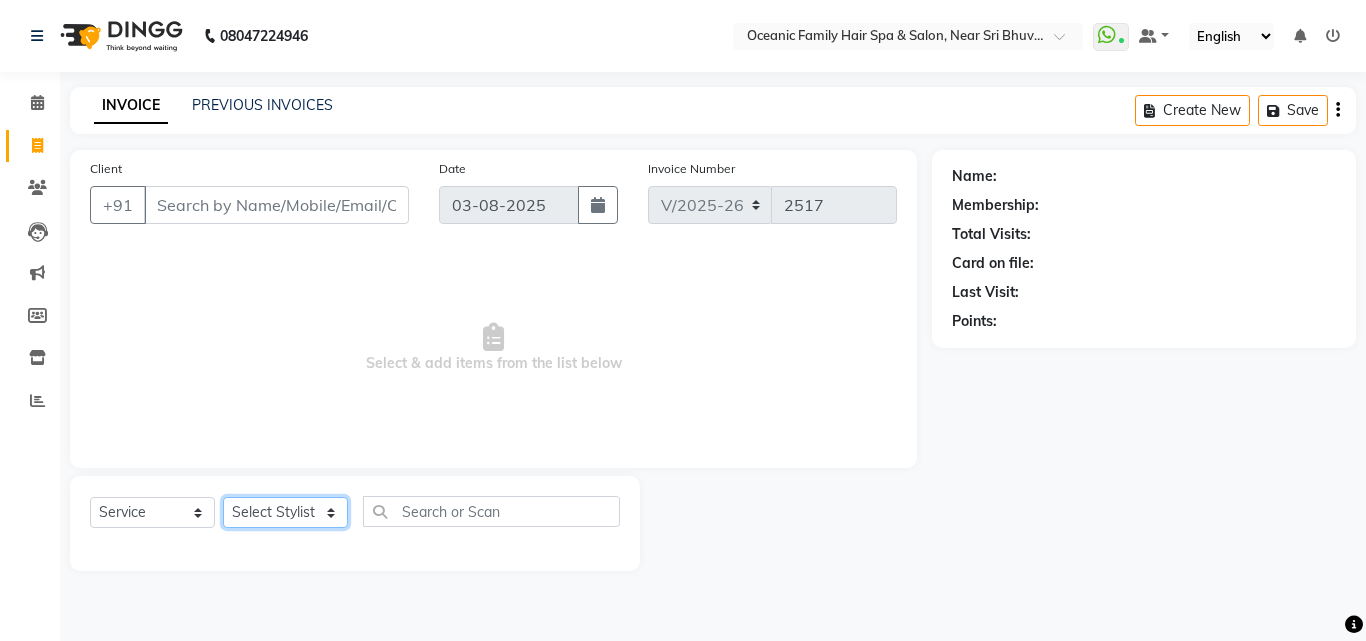 select on "23948" 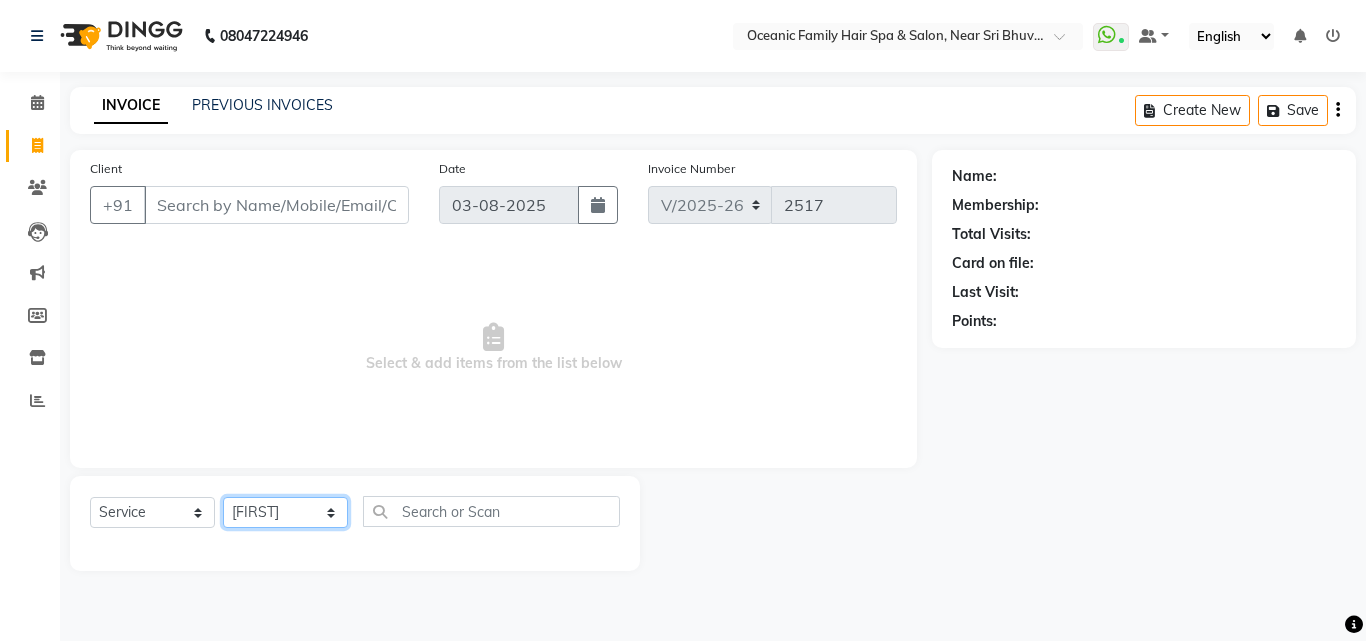 click on "Select Stylist [FIRST] [LAST] [FIRST] [LAST] [FIRST] [LAST] [FIRST] [LAST] [FIRST] [LAST] [FIRST]" 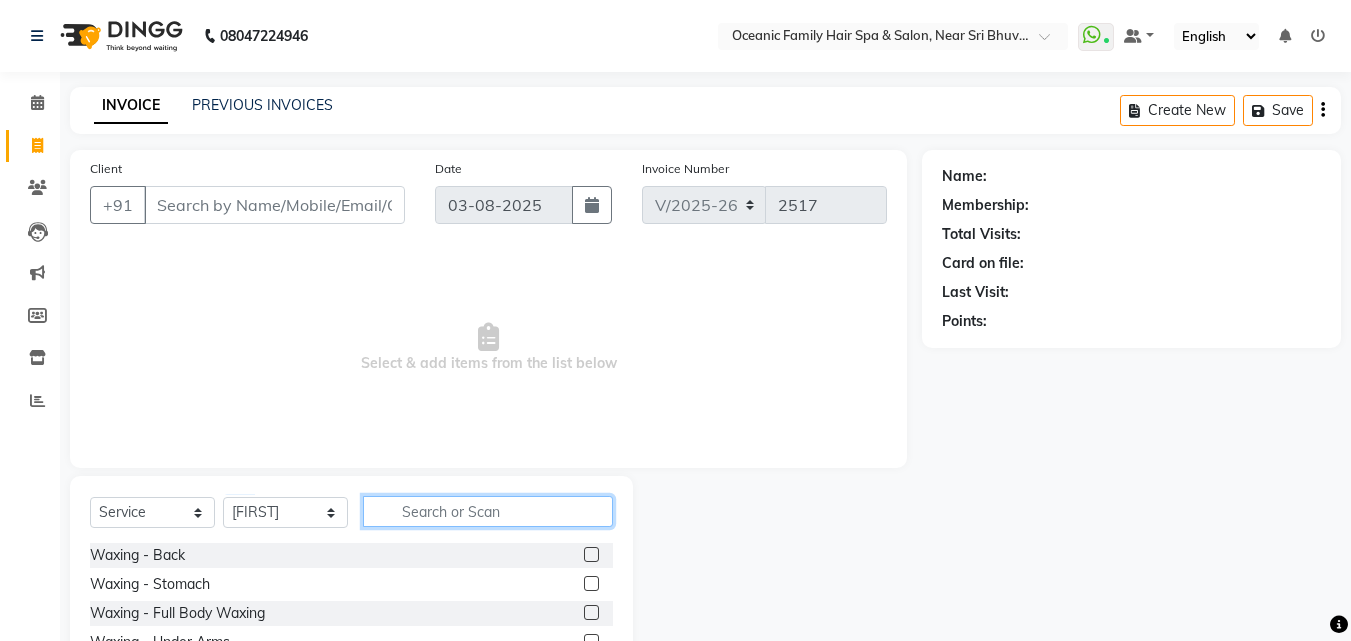 click 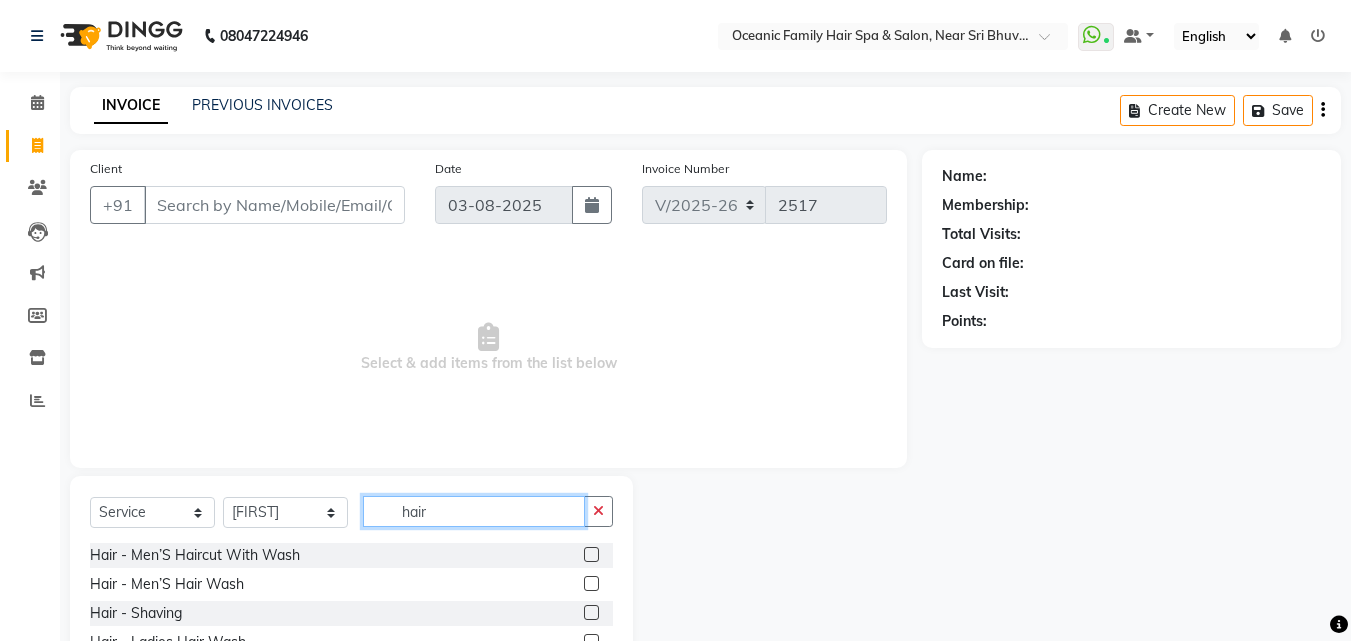 type on "hair" 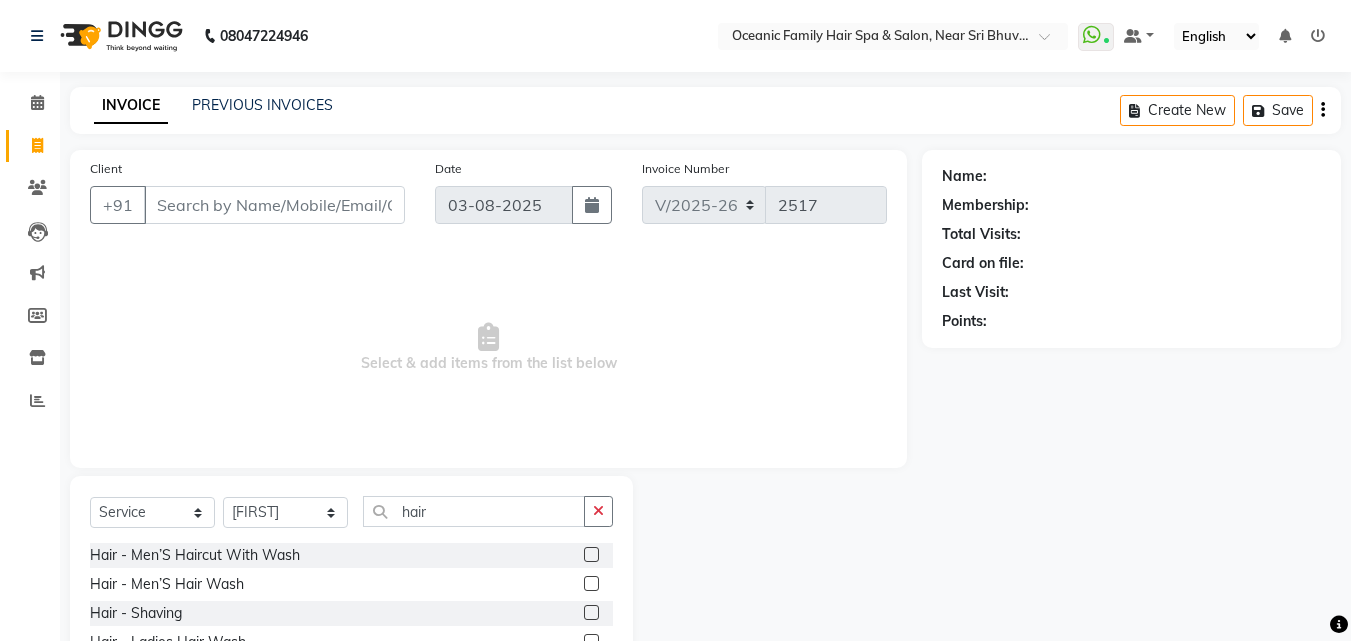 click 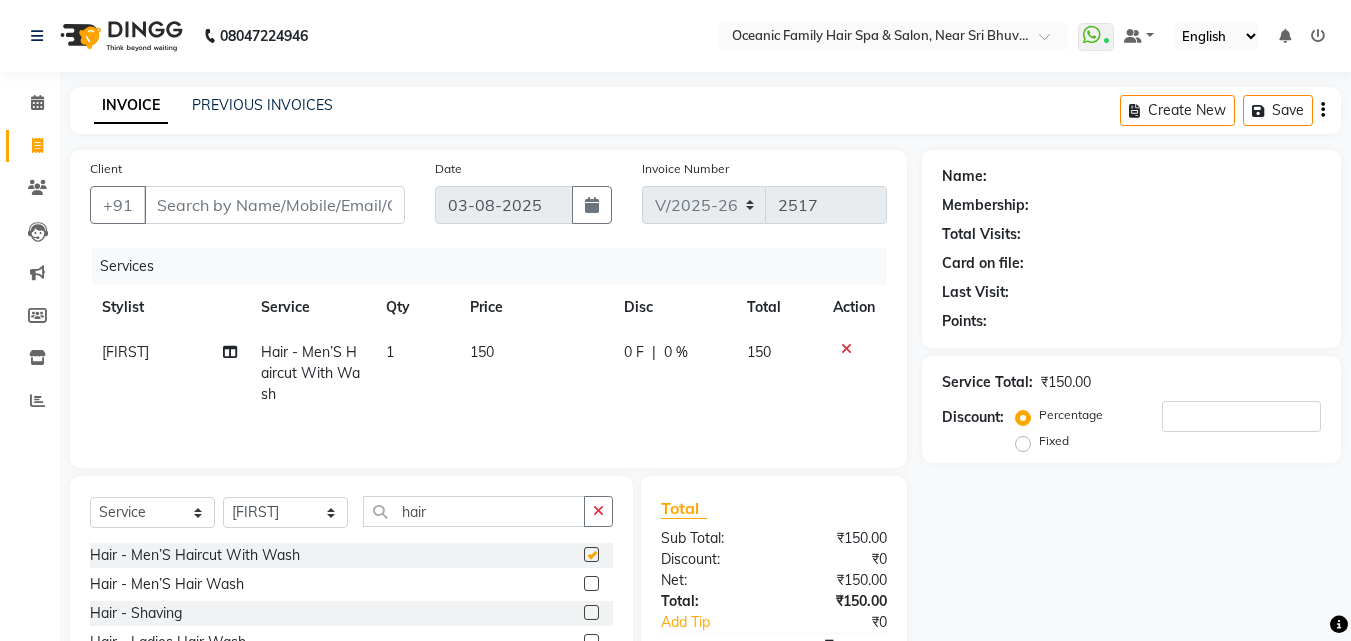 checkbox on "false" 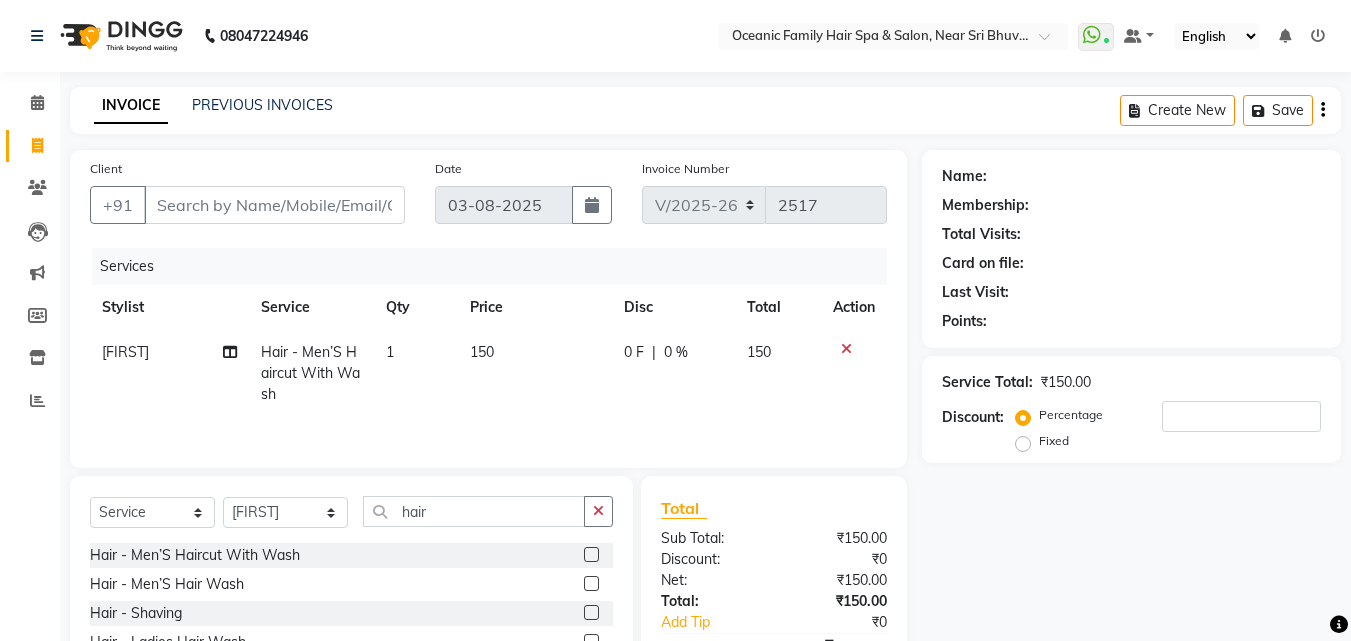 click 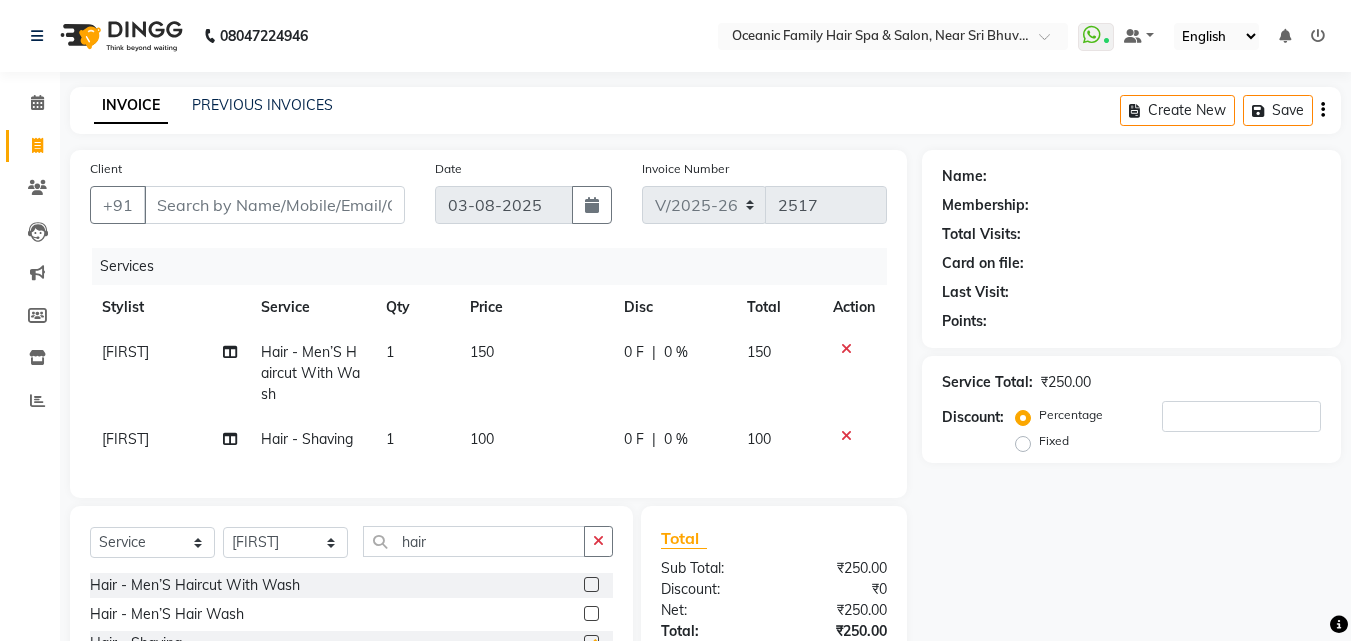 checkbox on "false" 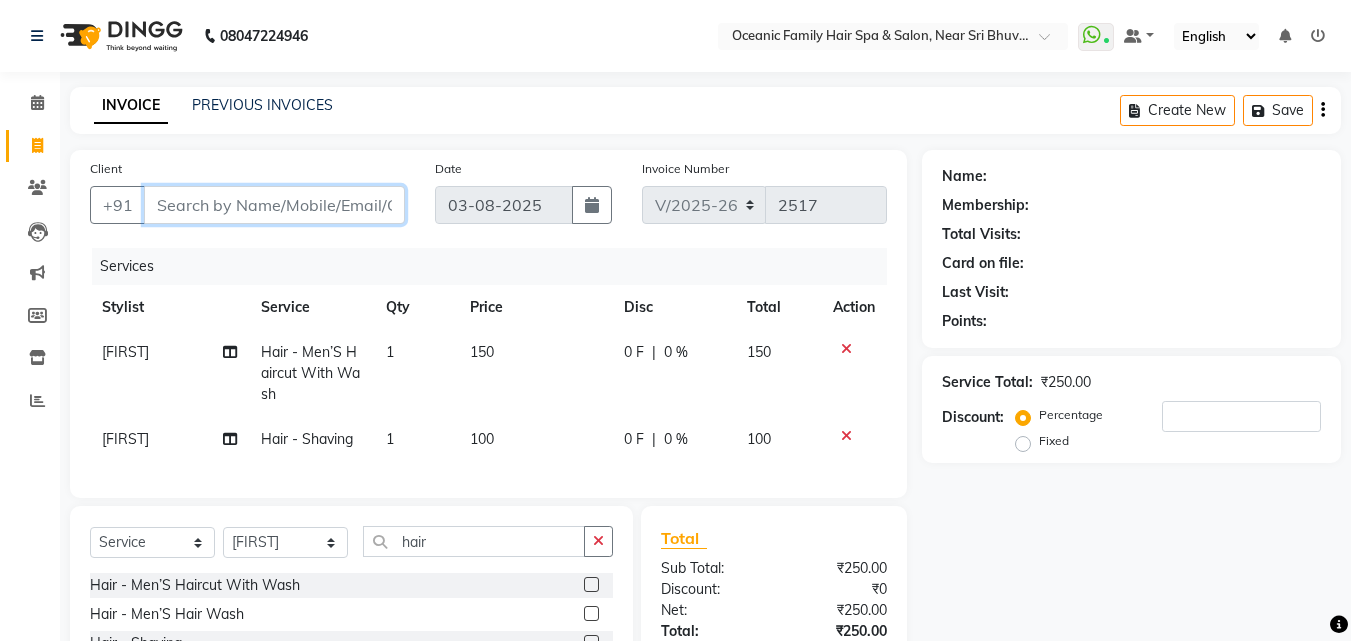 click on "Client" at bounding box center (274, 205) 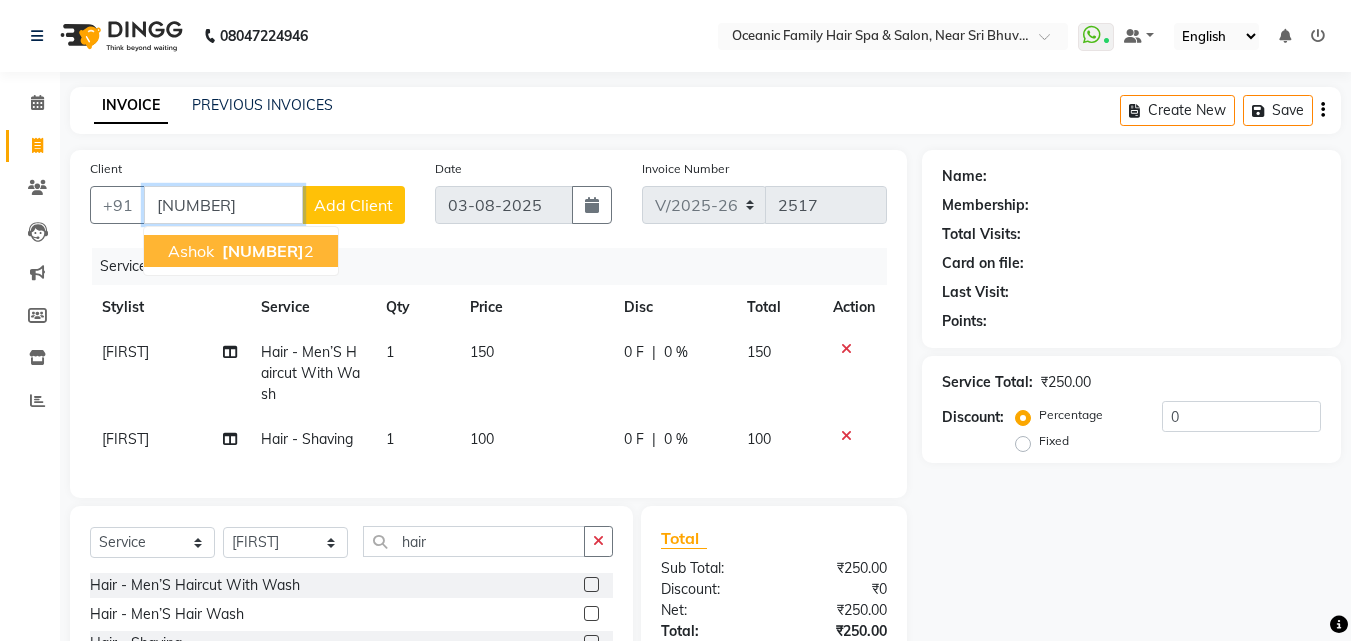 click on "[FIRST]   [NUMBER] 2" at bounding box center (241, 251) 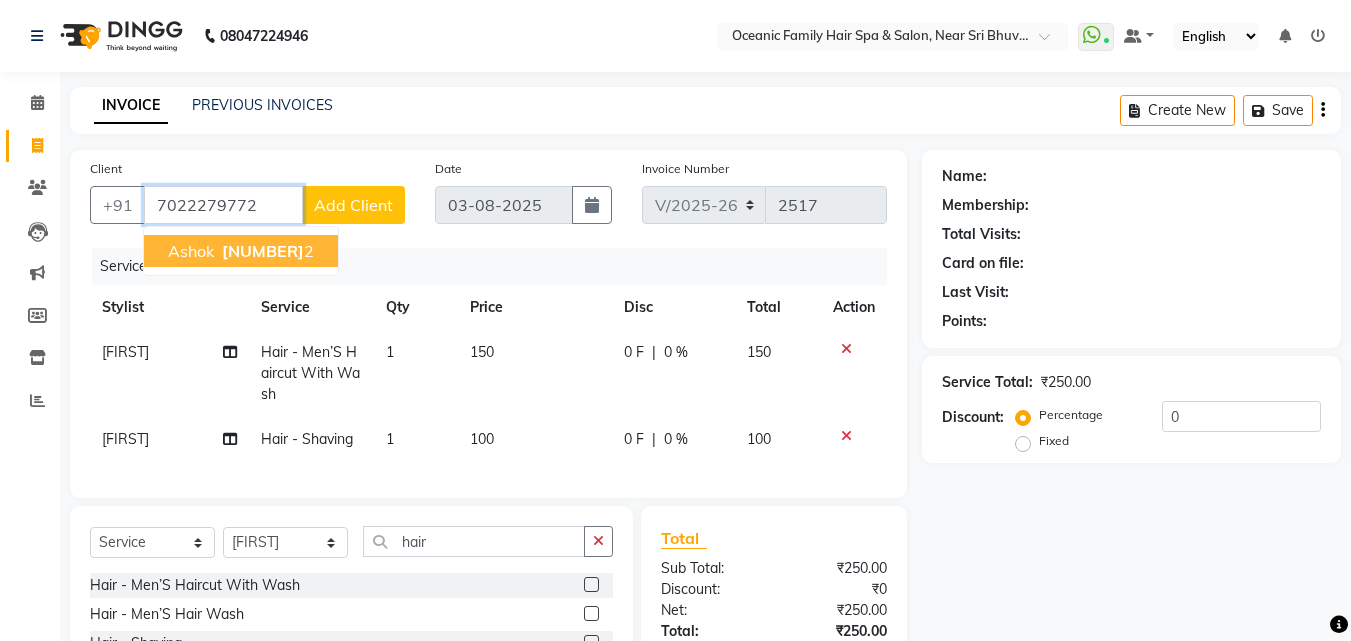 type on "7022279772" 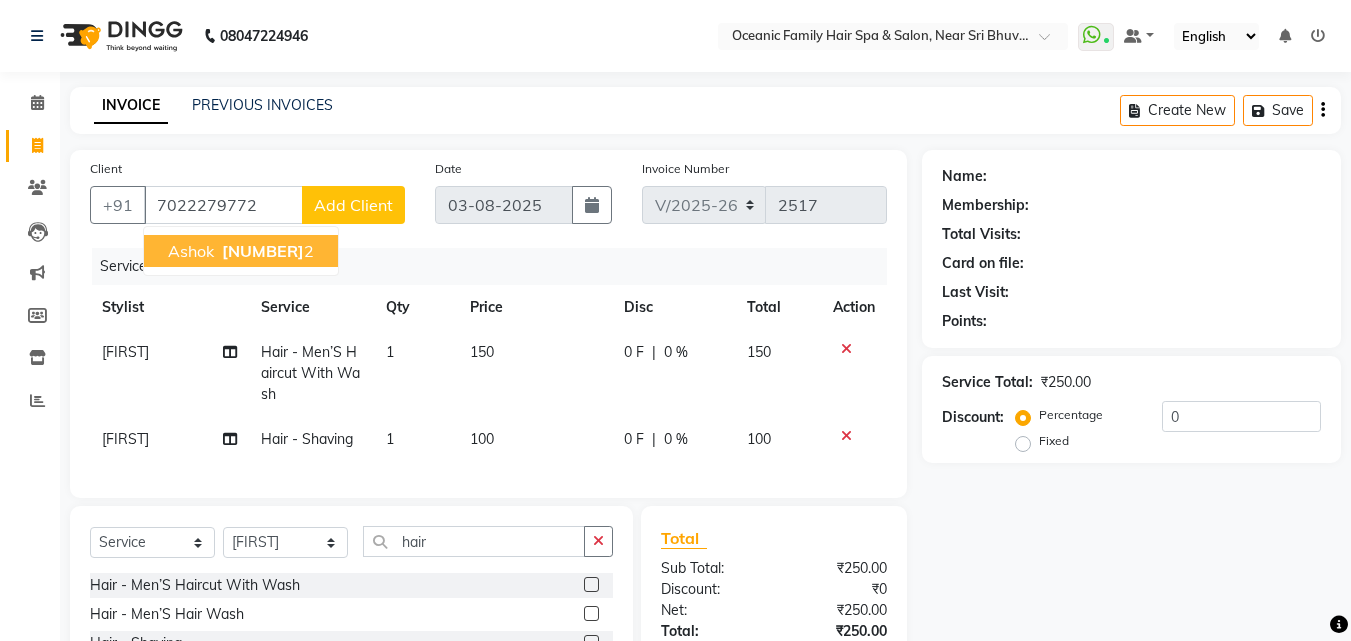 select on "1: Object" 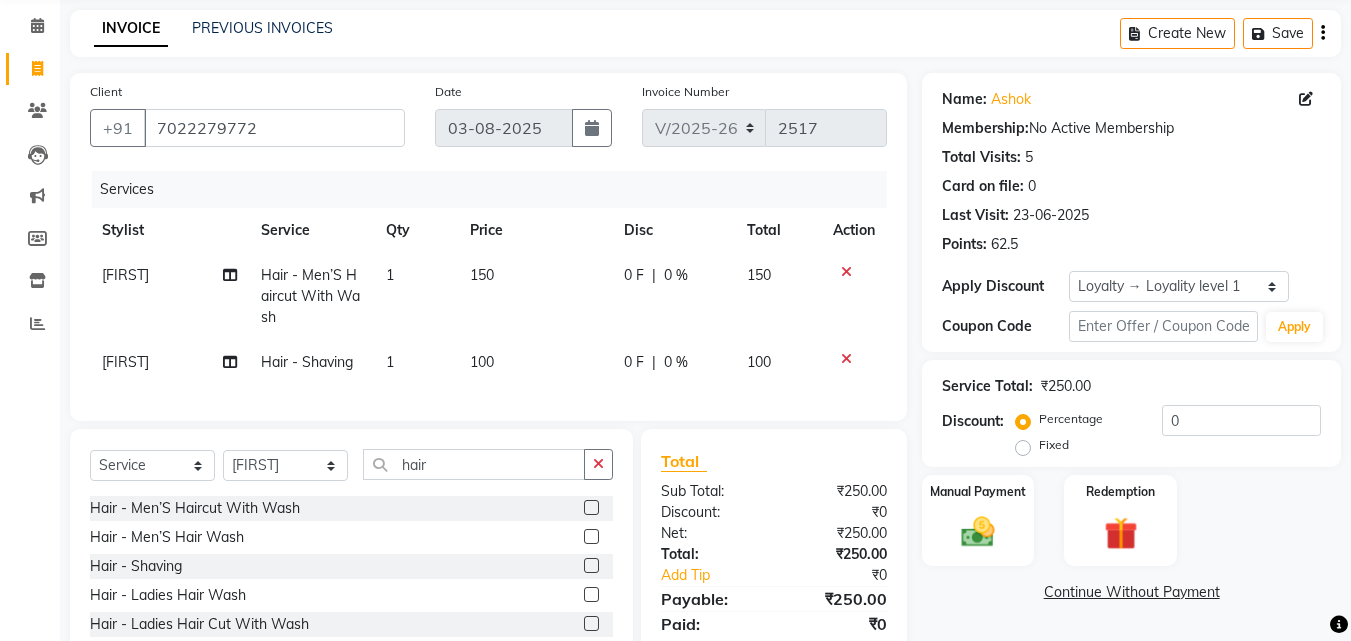 scroll, scrollTop: 100, scrollLeft: 0, axis: vertical 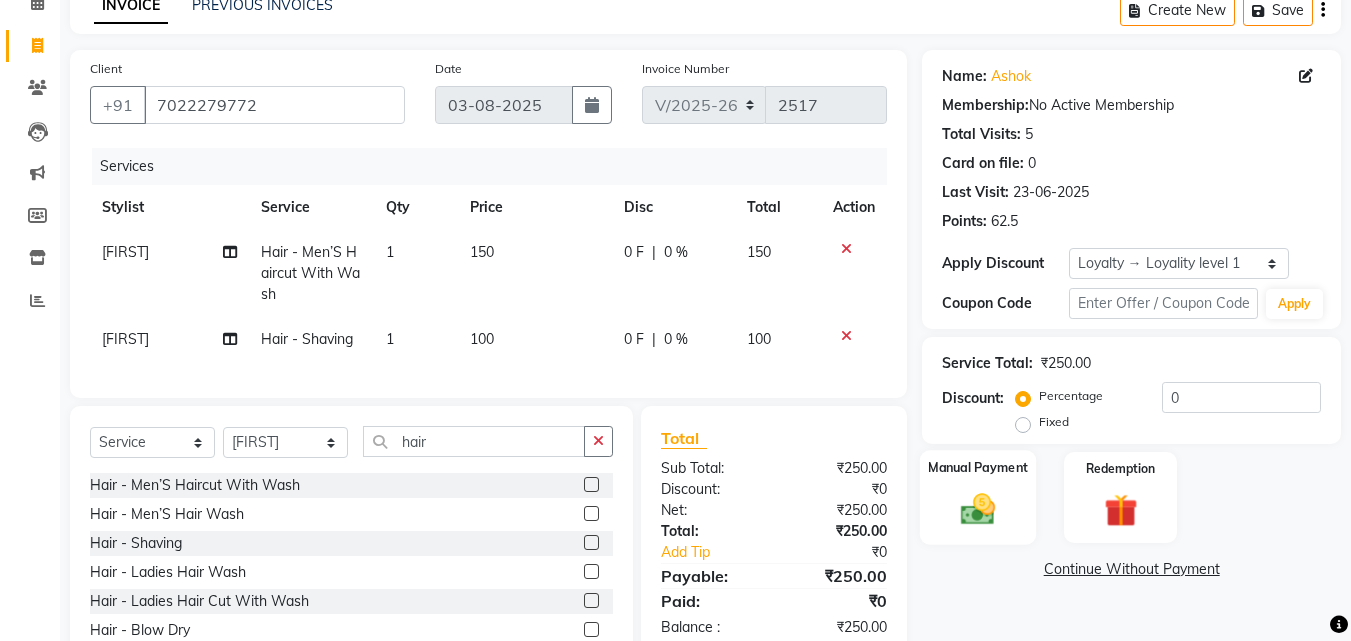click 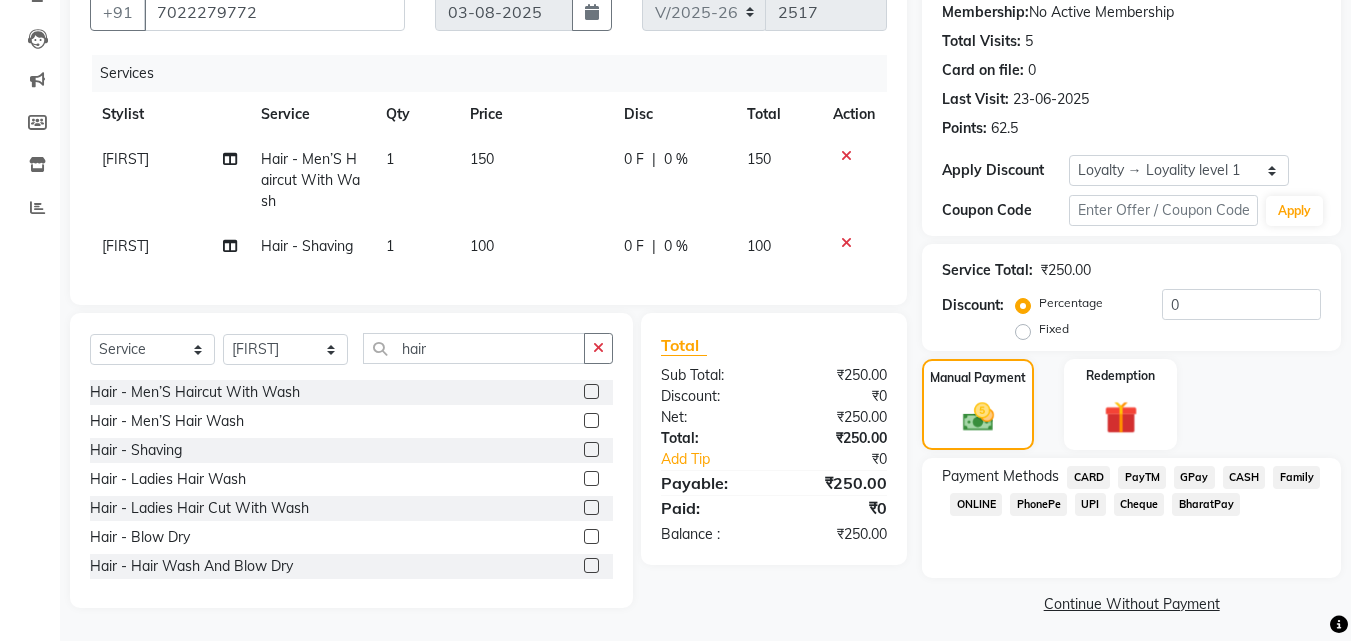 scroll, scrollTop: 205, scrollLeft: 0, axis: vertical 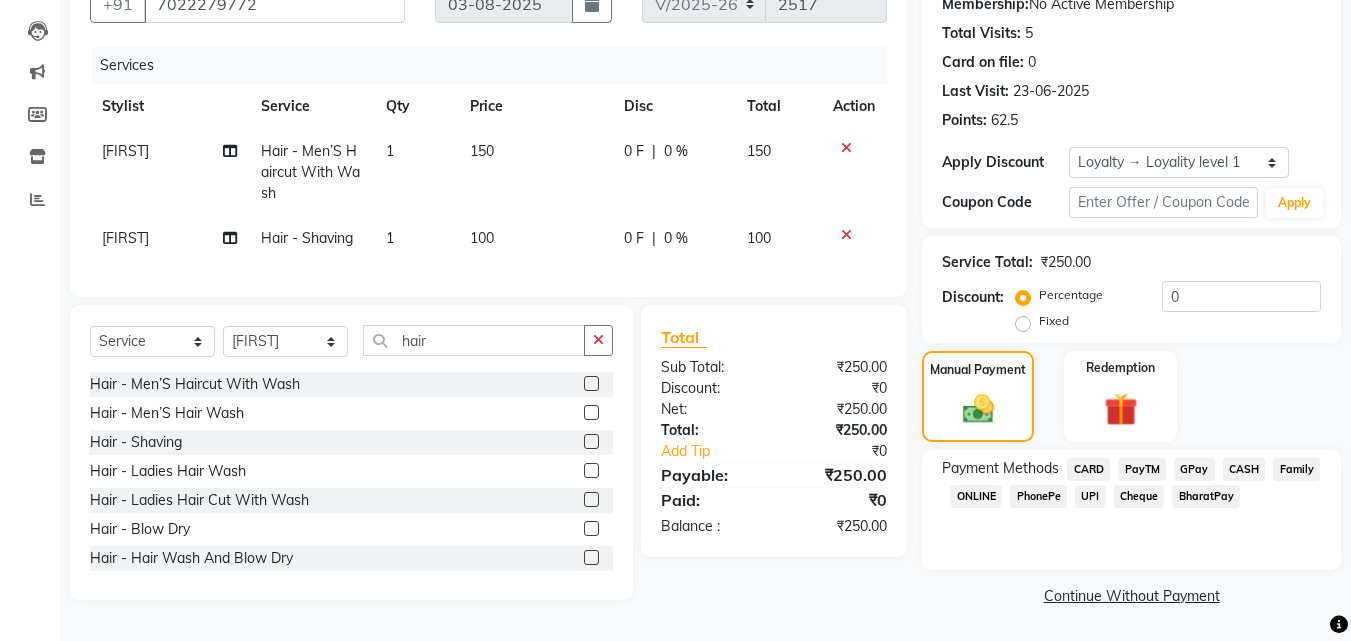 click on "PayTM" 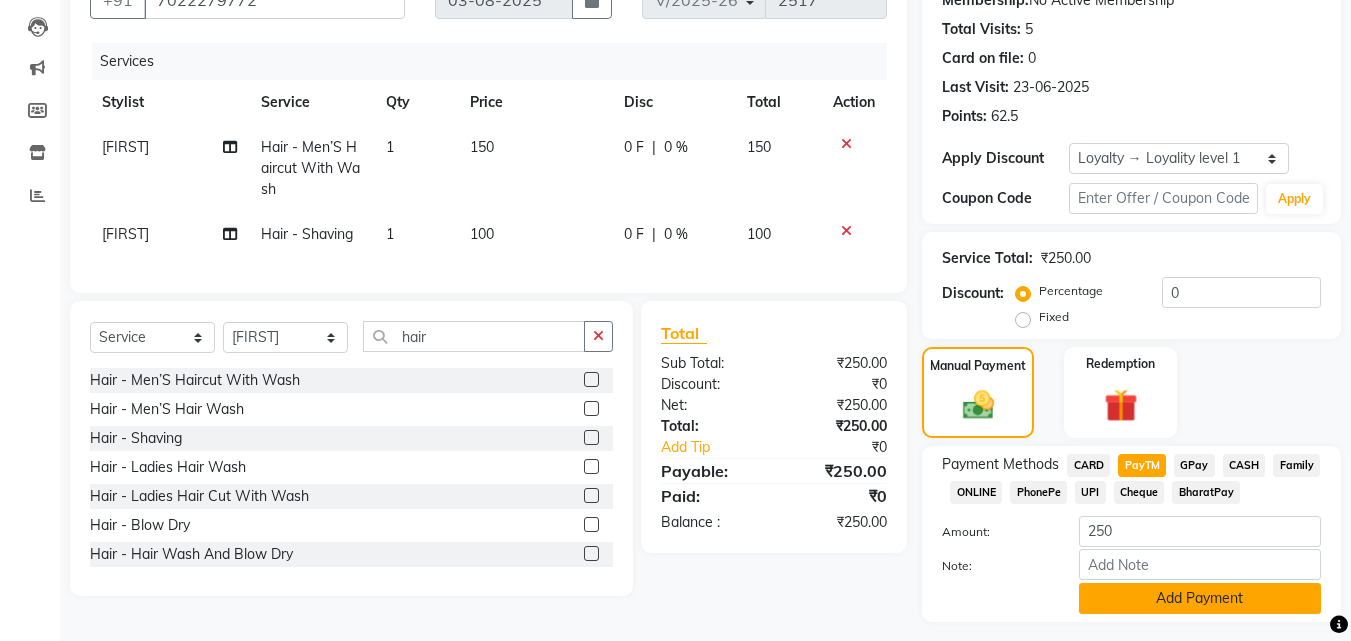 click on "Add Payment" 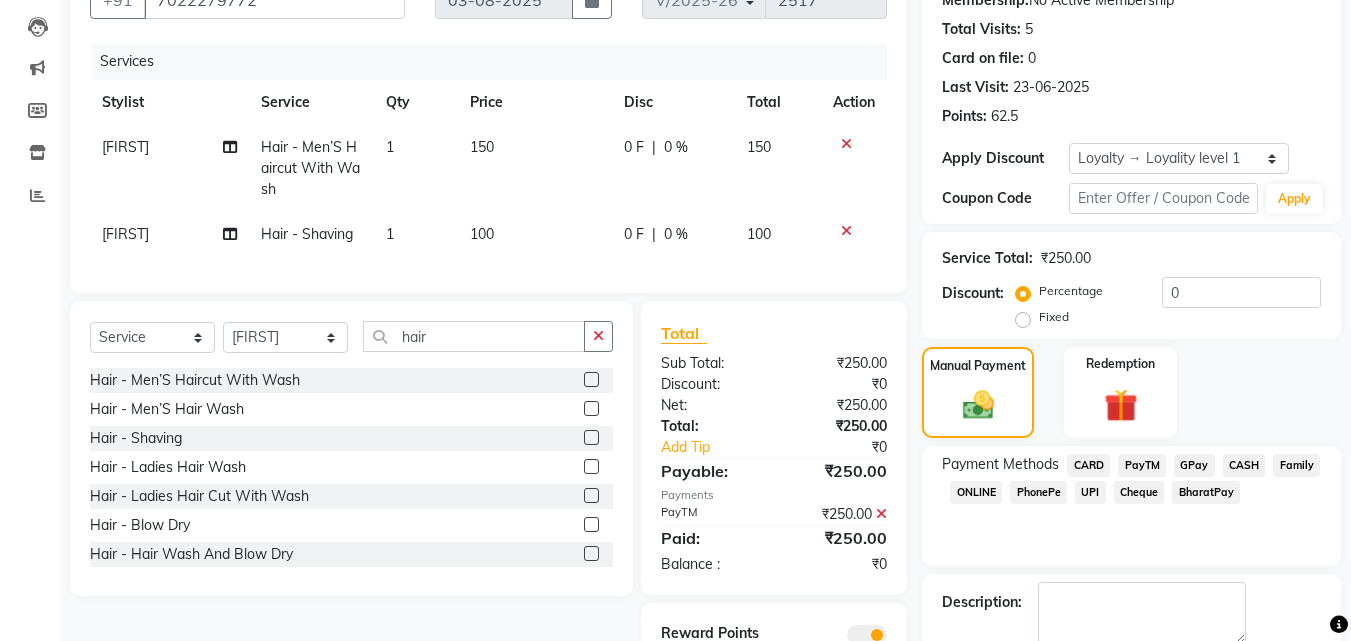 scroll, scrollTop: 314, scrollLeft: 0, axis: vertical 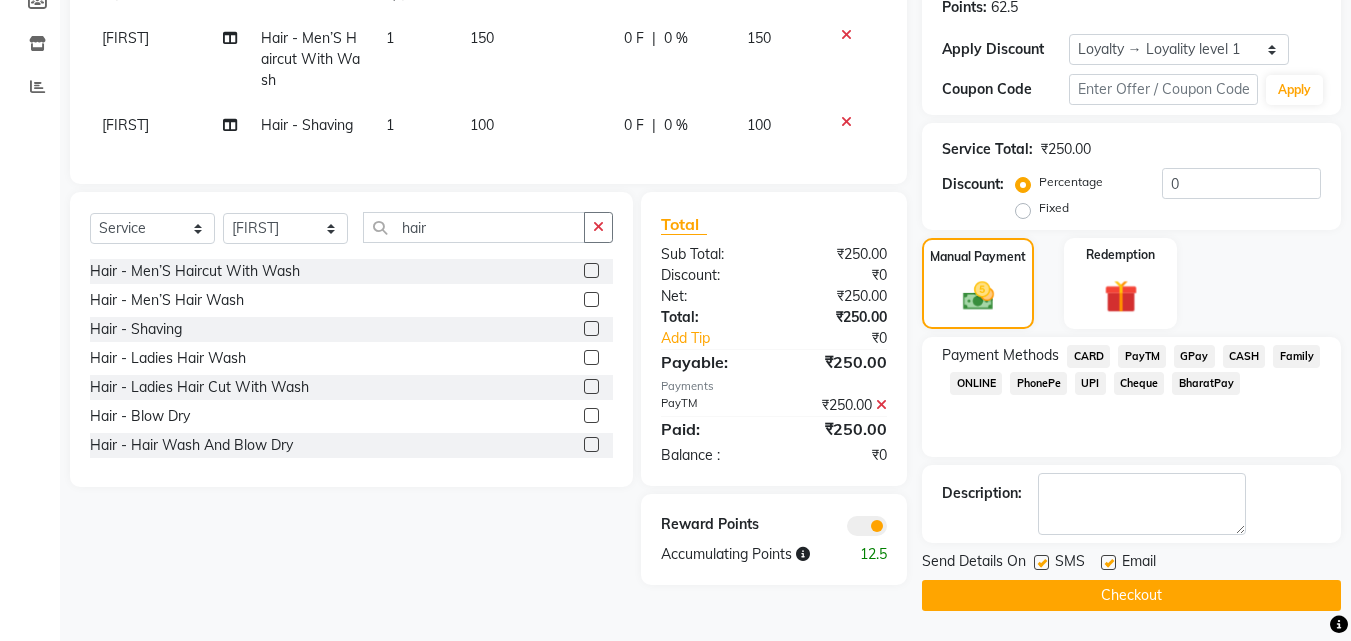 click on "Checkout" 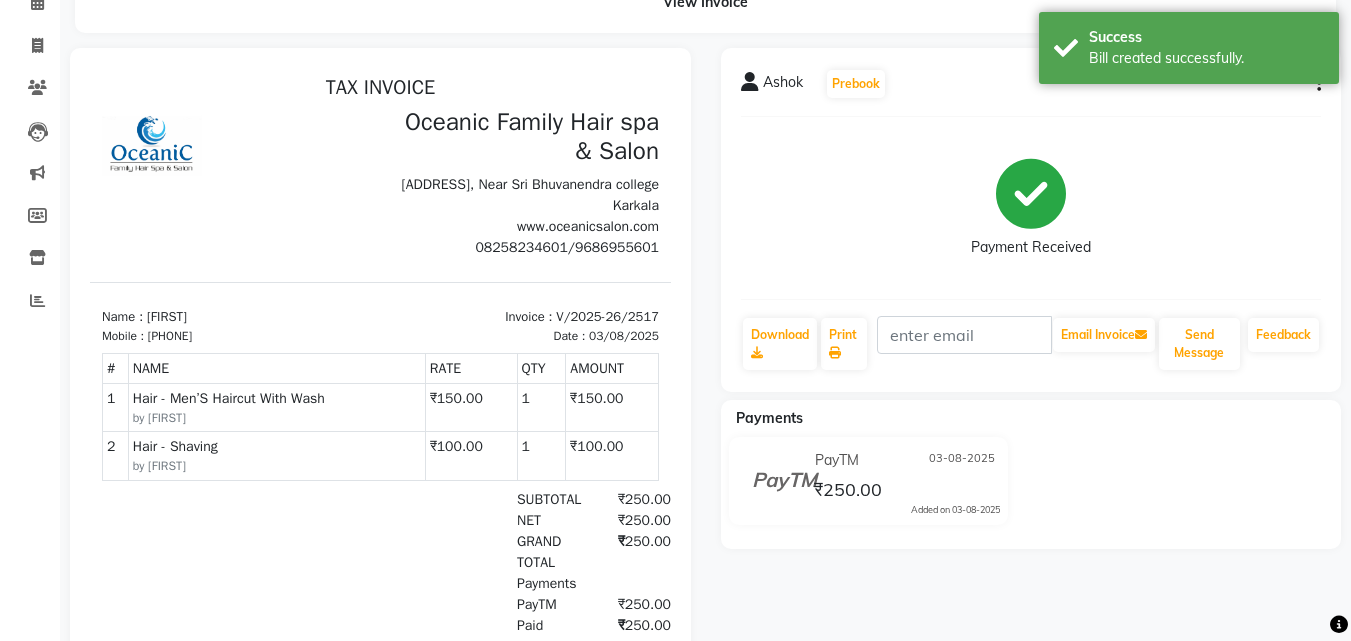 scroll, scrollTop: 0, scrollLeft: 0, axis: both 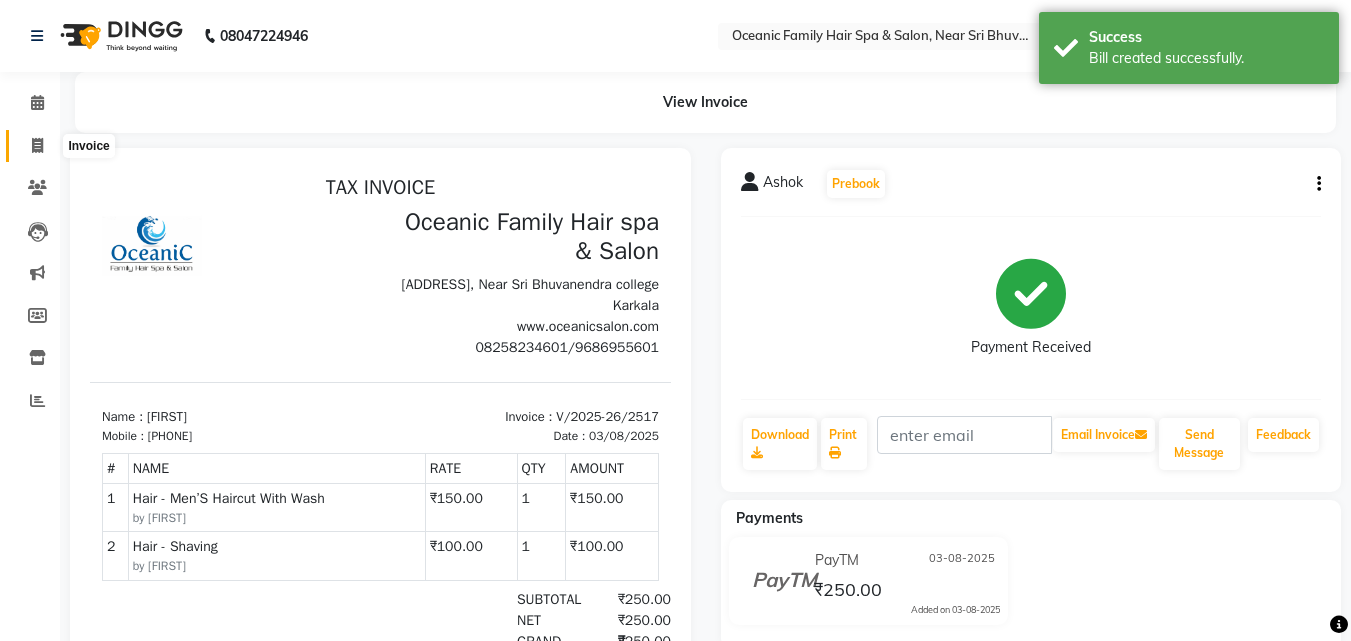 click 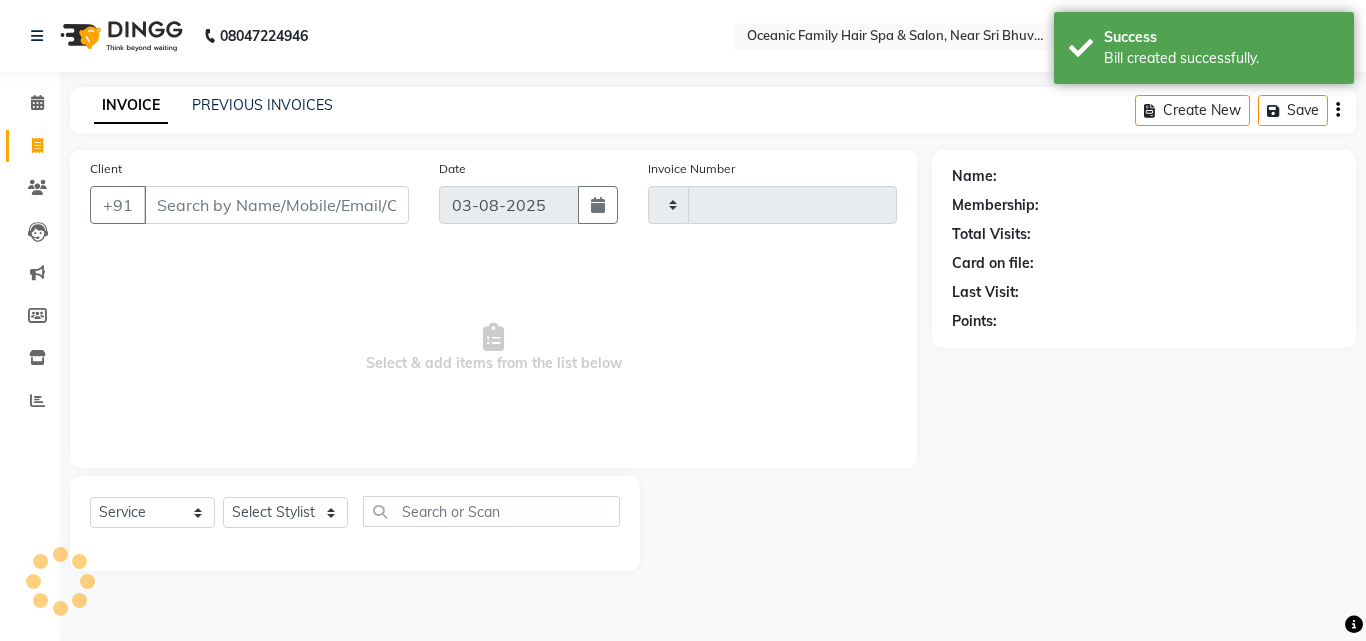 type on "2518" 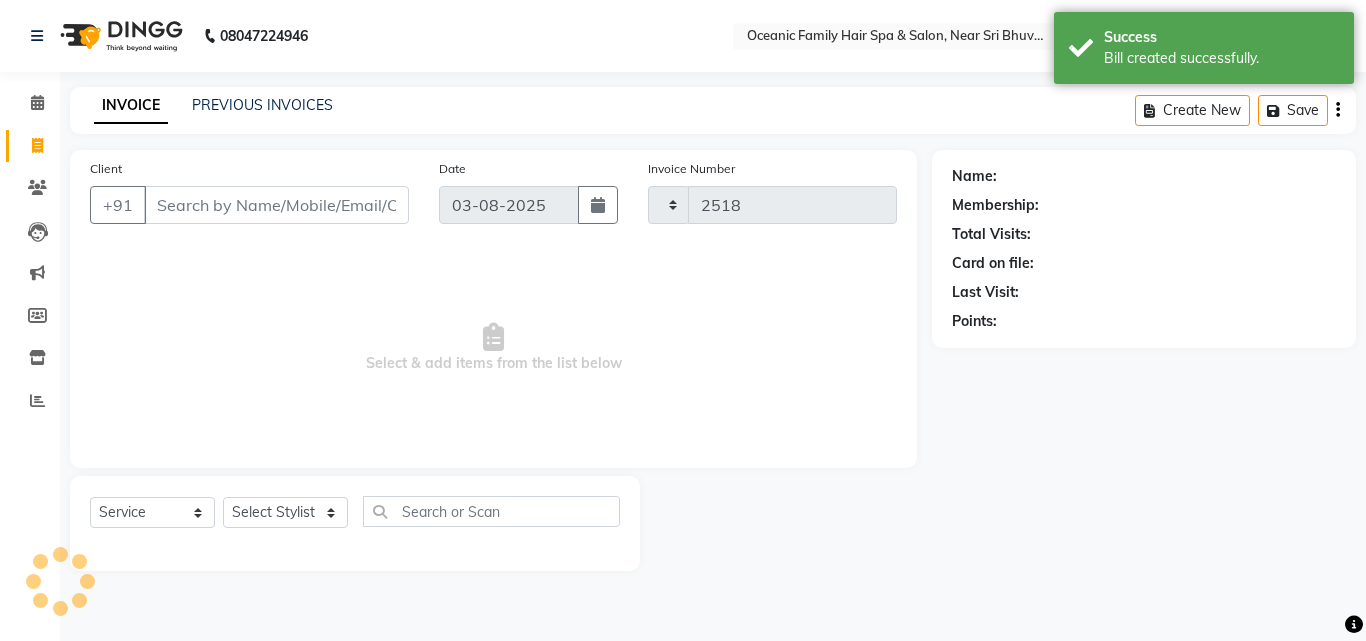 select on "4366" 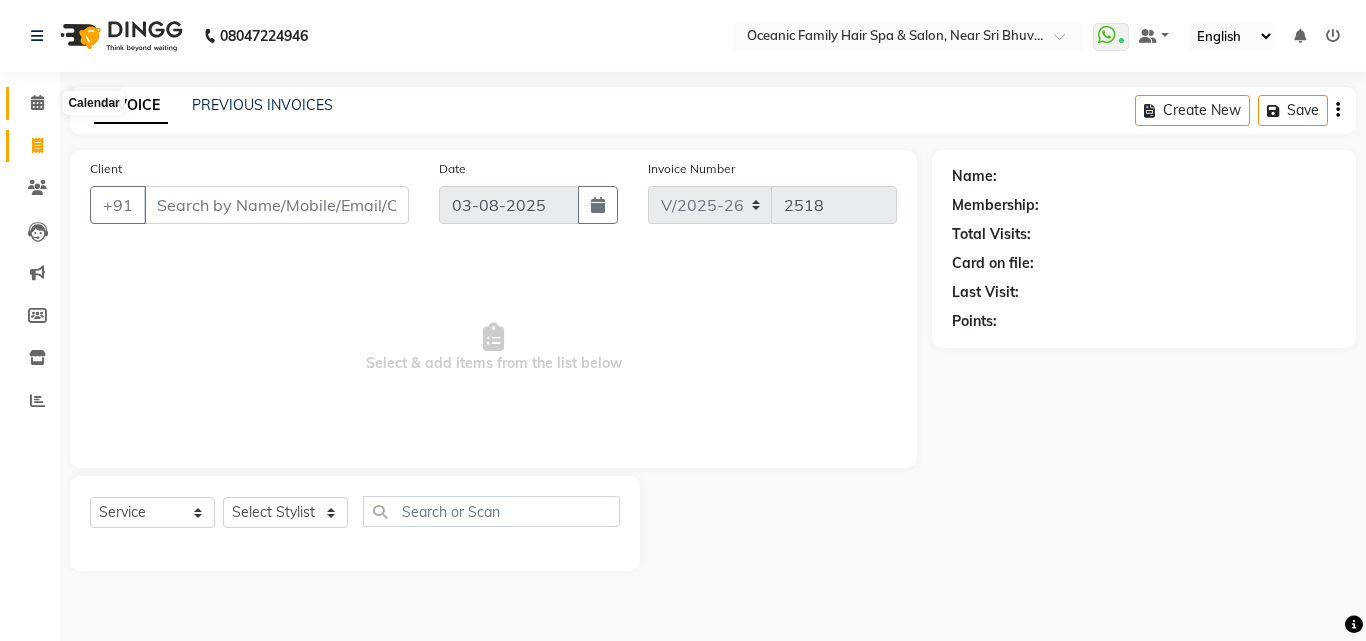 click 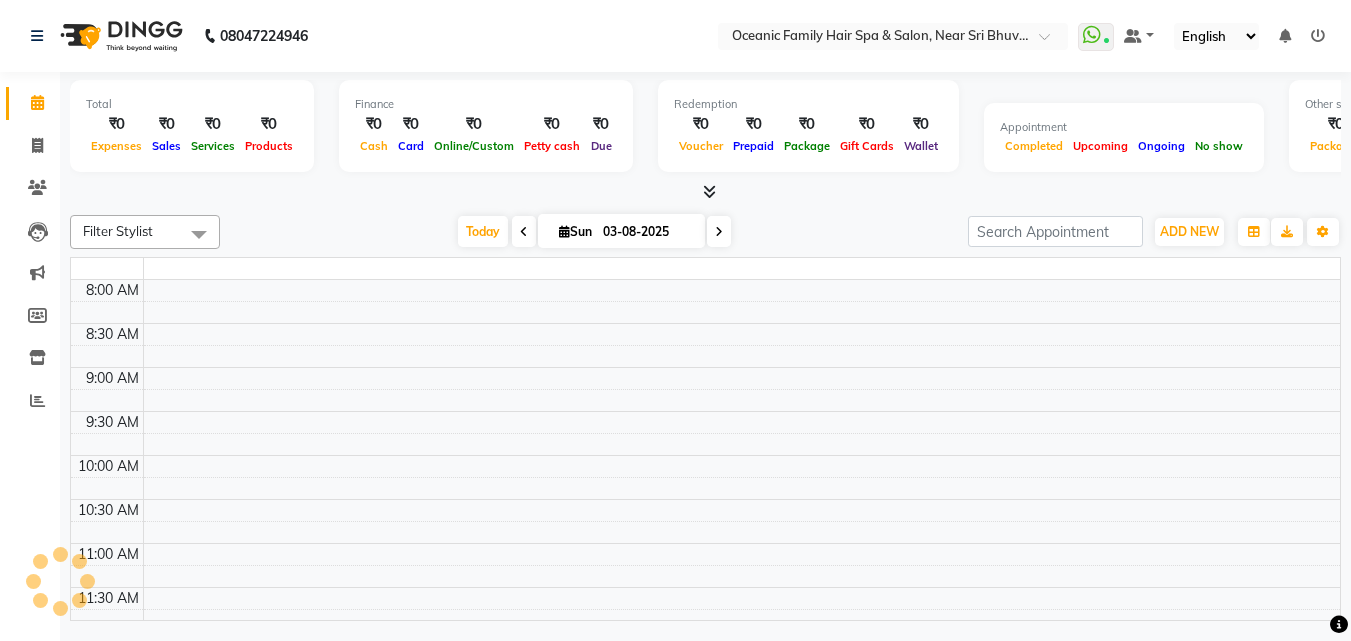 scroll, scrollTop: 0, scrollLeft: 0, axis: both 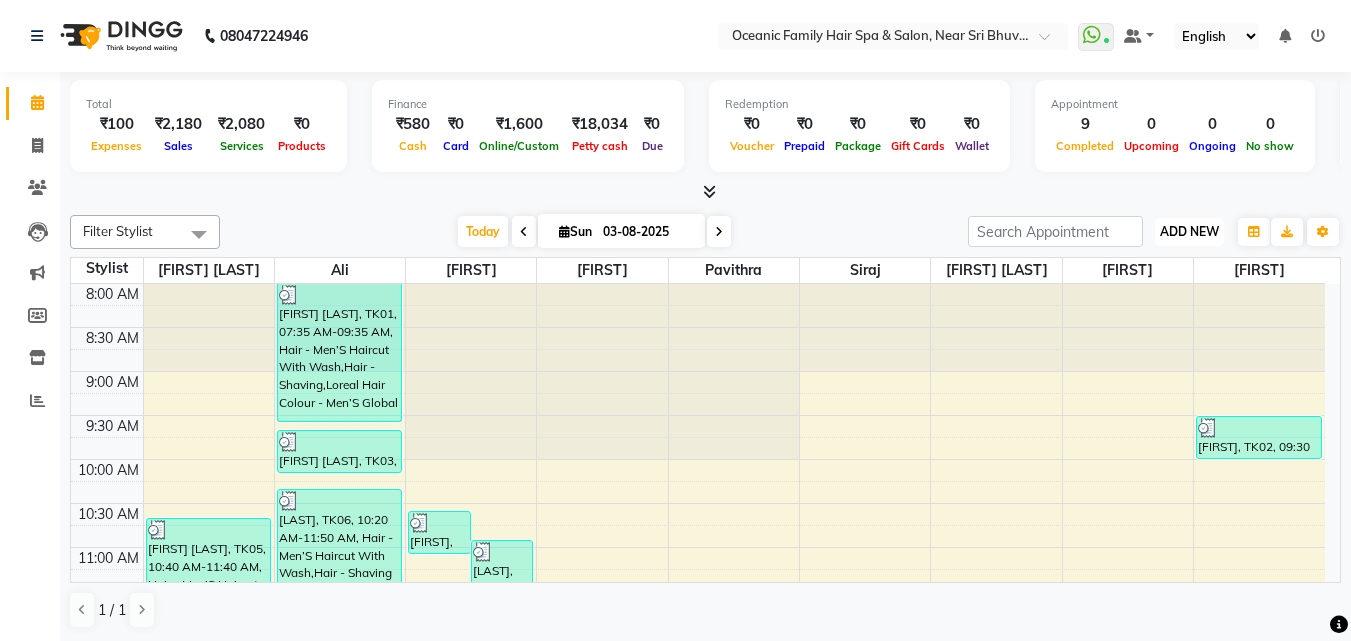 click on "ADD NEW" at bounding box center [1189, 231] 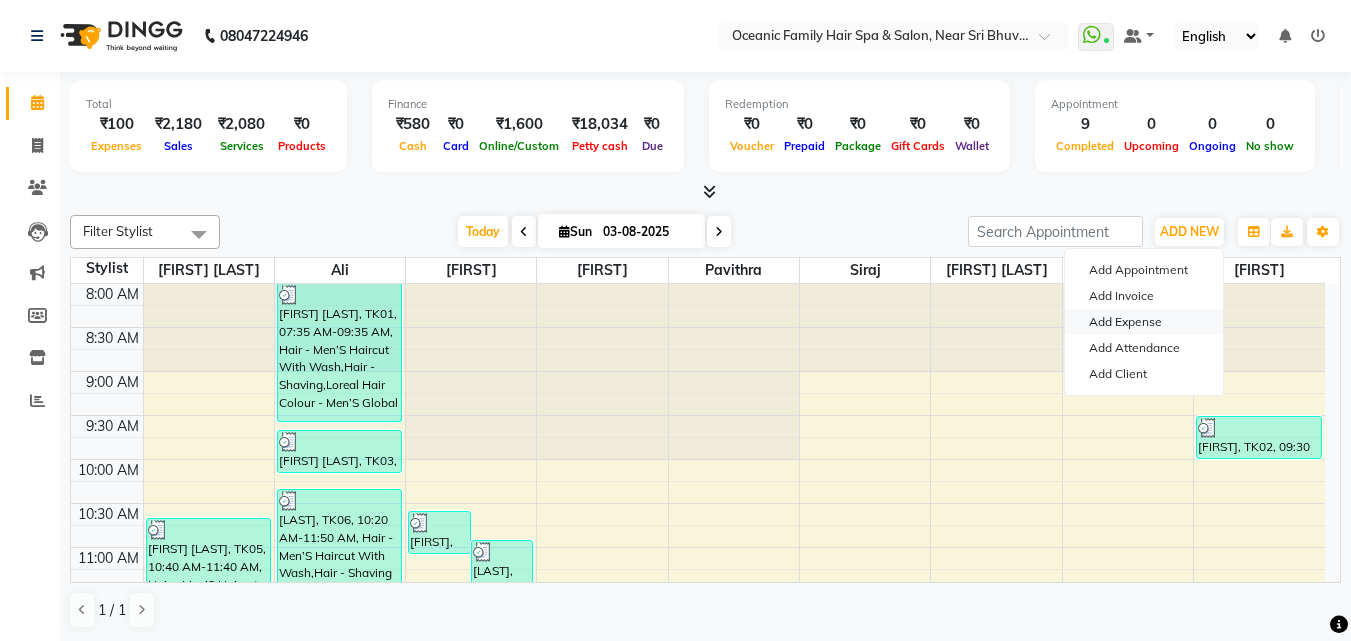 click on "Add Expense" at bounding box center [1144, 322] 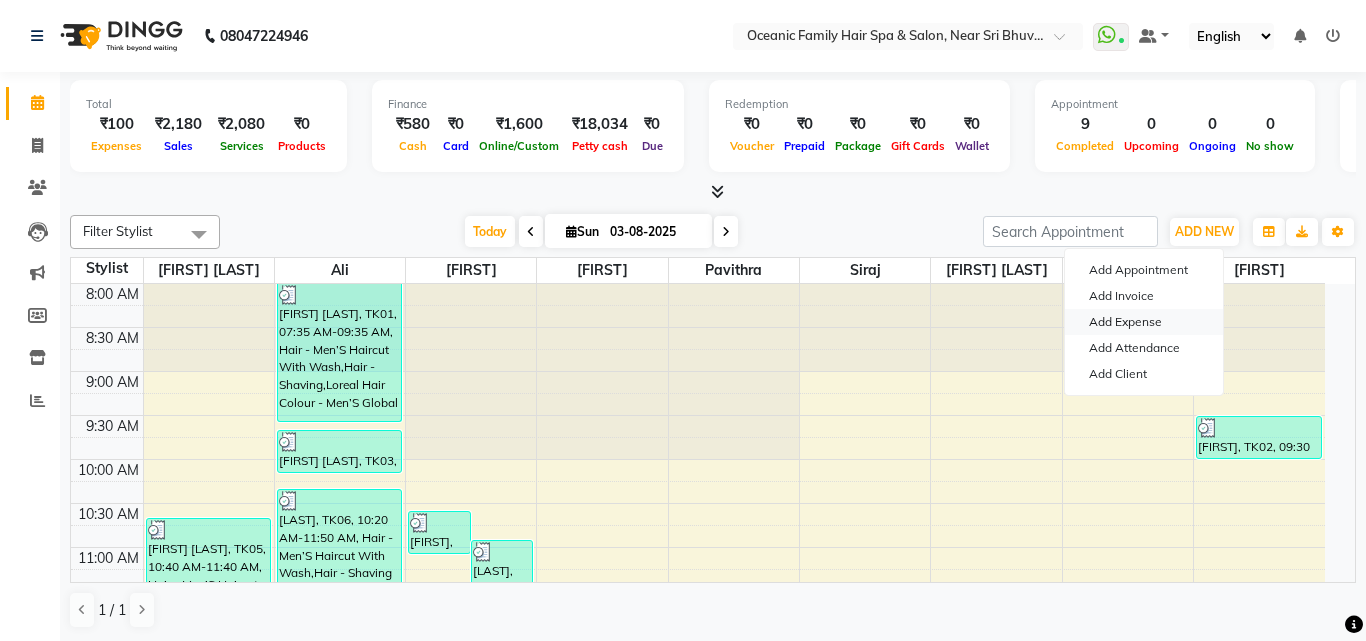 select on "1" 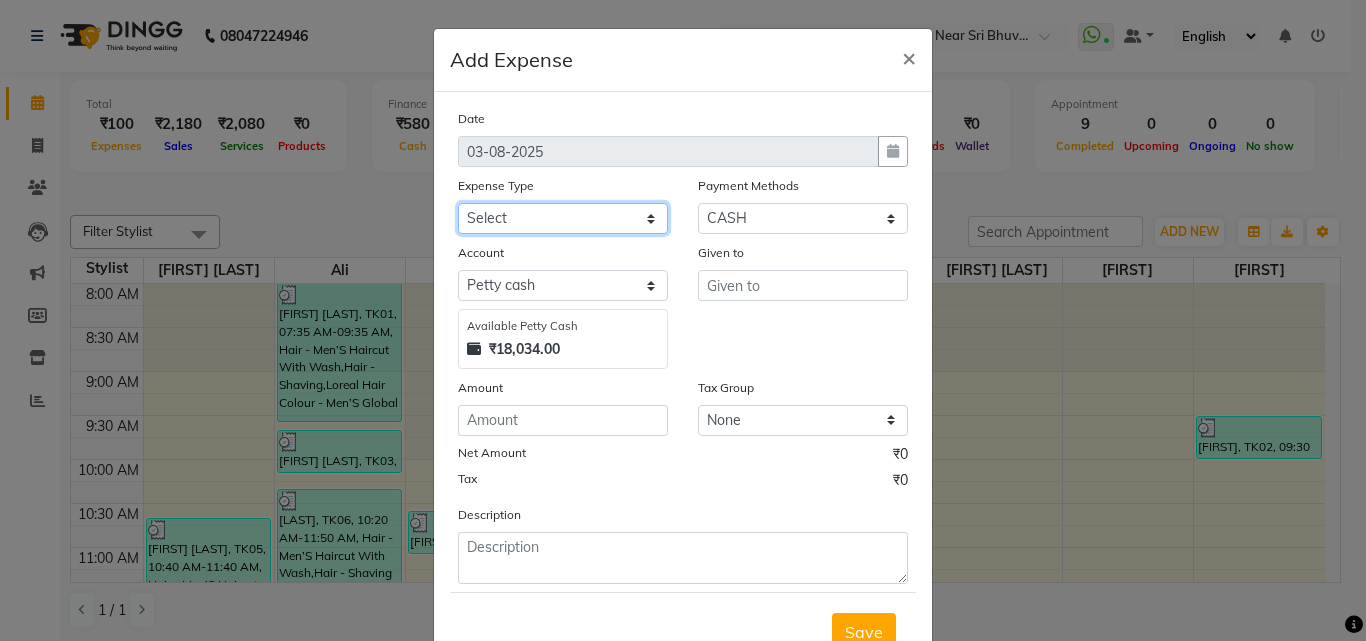 click on "Select [FIRST] [LAST] [FIRST] [LAST] [FIRST] [LAST] Bank charges Cash transfer to bank Cash transfer to hub Client Snacks Clinical charges Govt fee House Exp Loan Repayment Maintenance Marketing Miscellaneous Other [FIRST] Pigmi [FIRST] Pigmi [FIRST] Pigmi VRS Previous month exp Product [FIRST] [LAST] [FIRST] [LAST] [FIRST] [LAST] Maid [FIRST] Salary Salon Equipment salon rent [FIRST] [LAST] [FIRST] [LAST] Siraj Staff Room Rent Staff Snacks Staff Tip [FIRST] [FIRST] Tax Utilities" 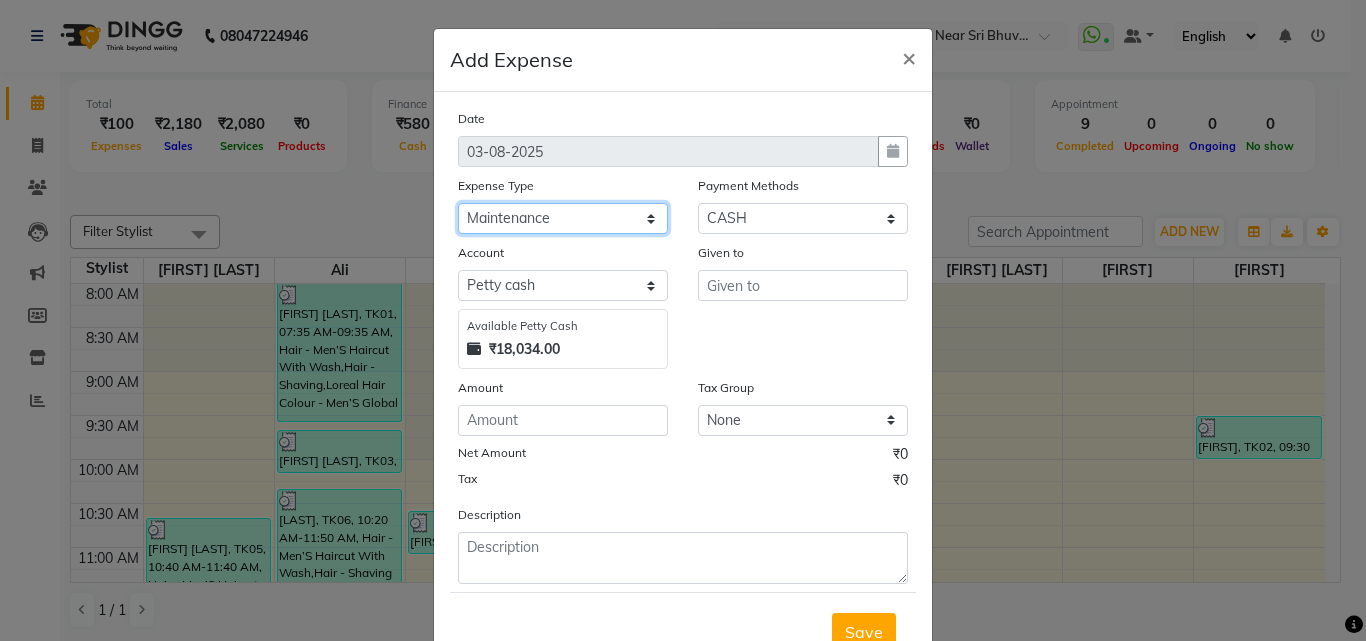 click on "Select [FIRST] [LAST] [FIRST] [LAST] [FIRST] [LAST] Bank charges Cash transfer to bank Cash transfer to hub Client Snacks Clinical charges Govt fee House Exp Loan Repayment Maintenance Marketing Miscellaneous Other [FIRST] Pigmi [FIRST] Pigmi [FIRST] Pigmi VRS Previous month exp Product [FIRST] [LAST] [FIRST] [LAST] [FIRST] [LAST] Maid [FIRST] Salary Salon Equipment salon rent [FIRST] [LAST] [FIRST] [LAST] Siraj Staff Room Rent Staff Snacks Staff Tip [FIRST] [FIRST] Tax Utilities" 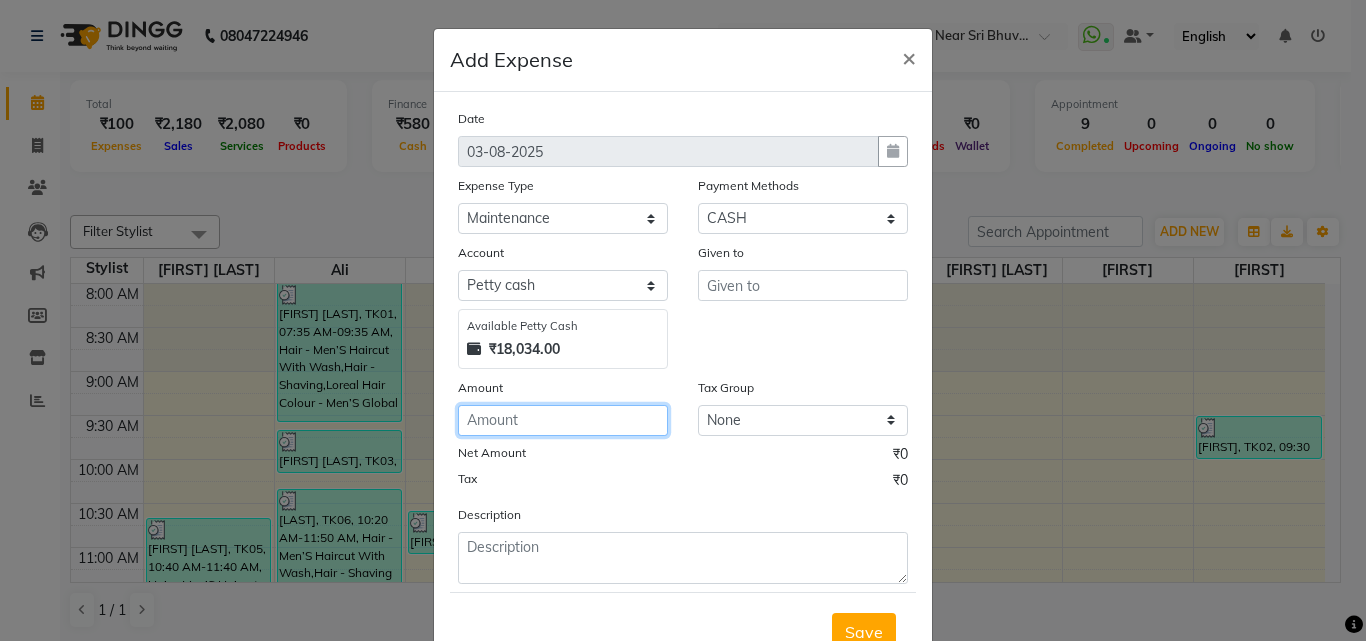 click 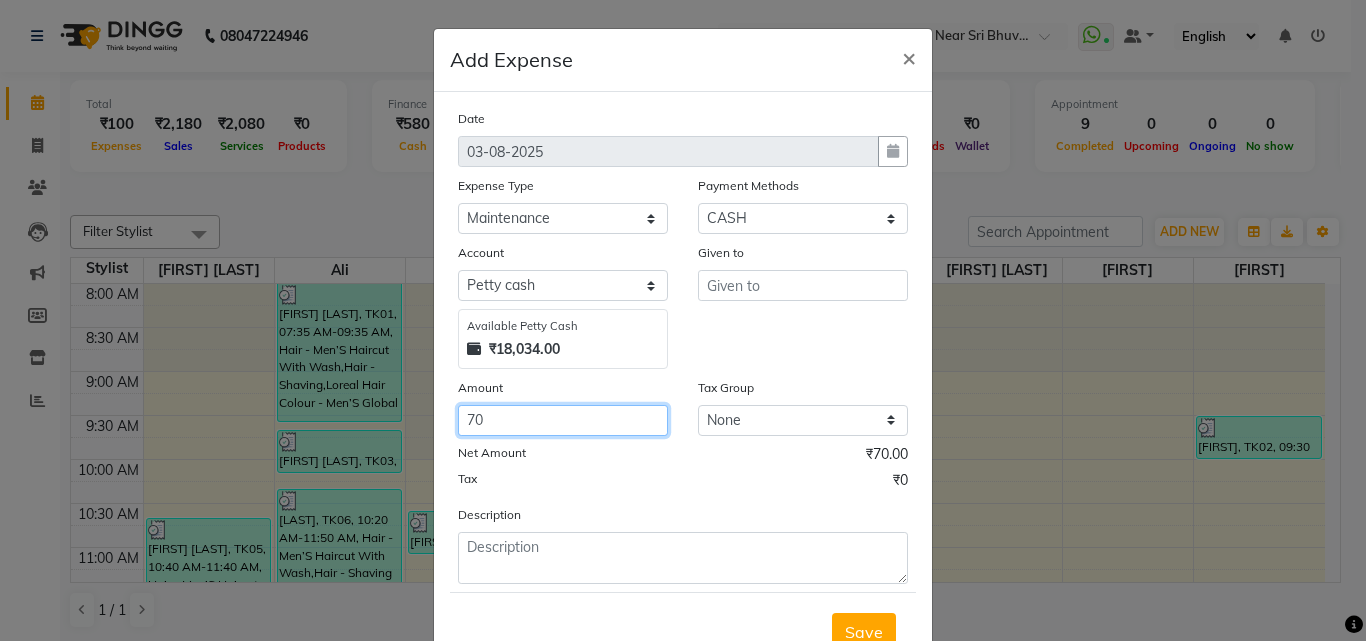 type on "70" 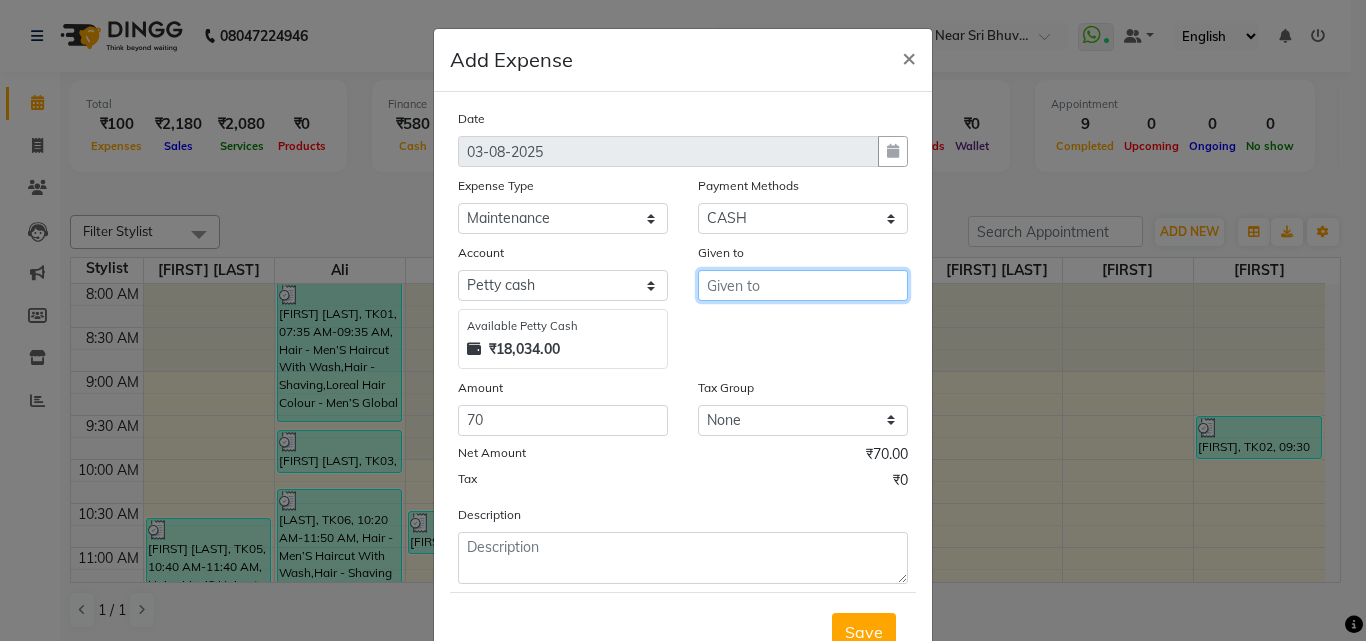 click at bounding box center (803, 285) 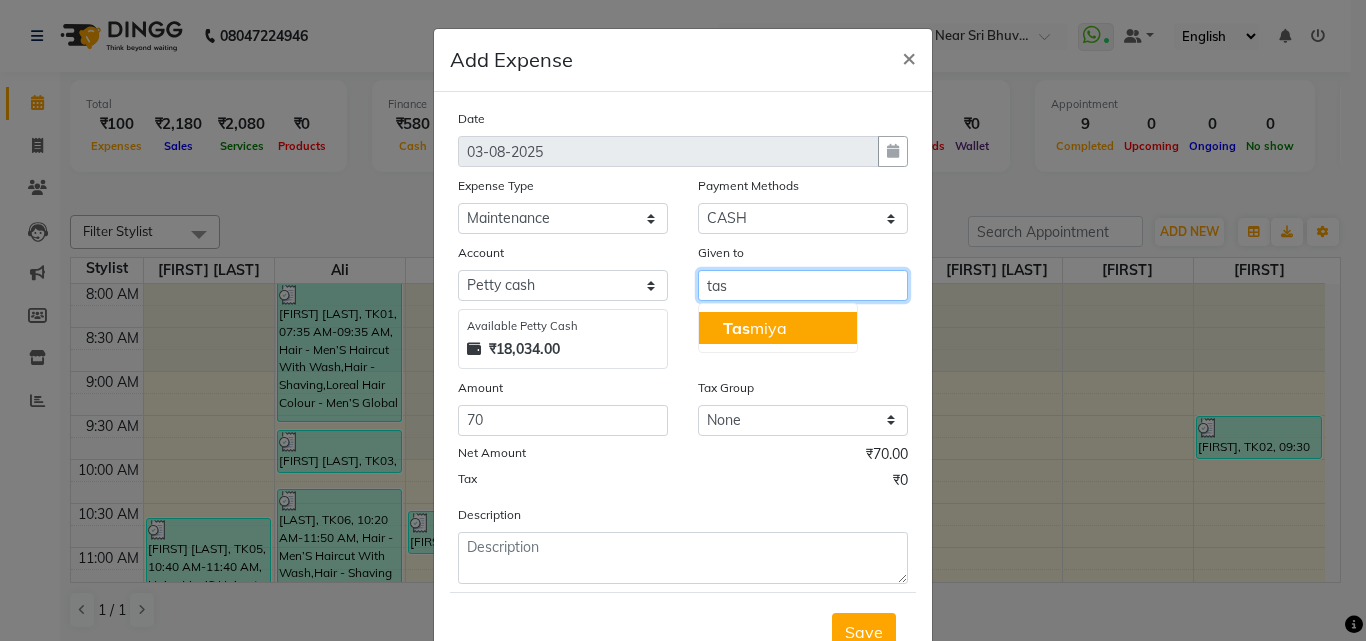 click on "[FIRST] [LAST]" at bounding box center (755, 328) 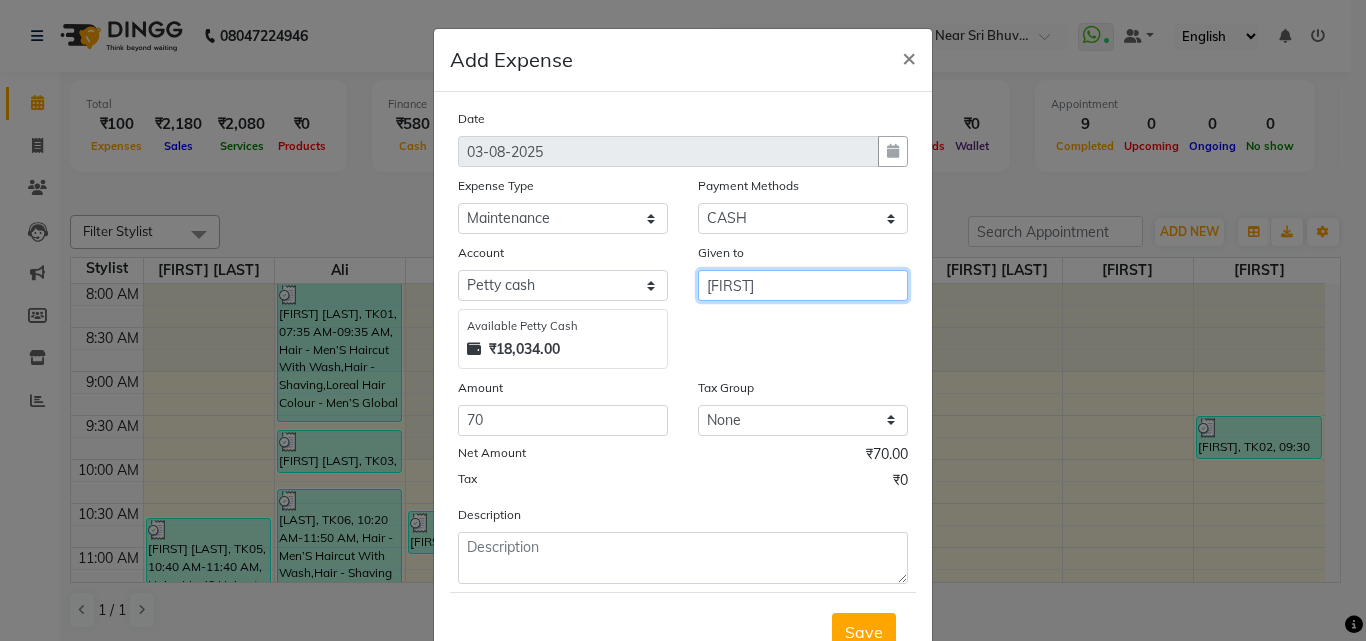 type on "[FIRST]" 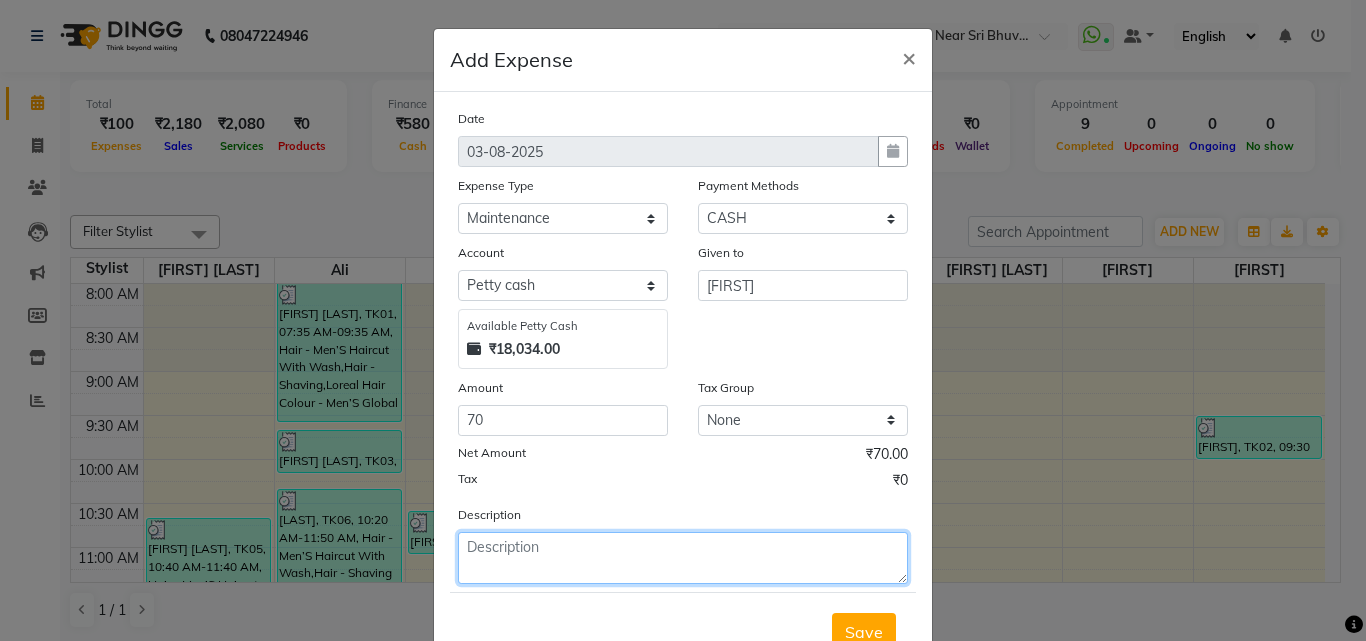 click 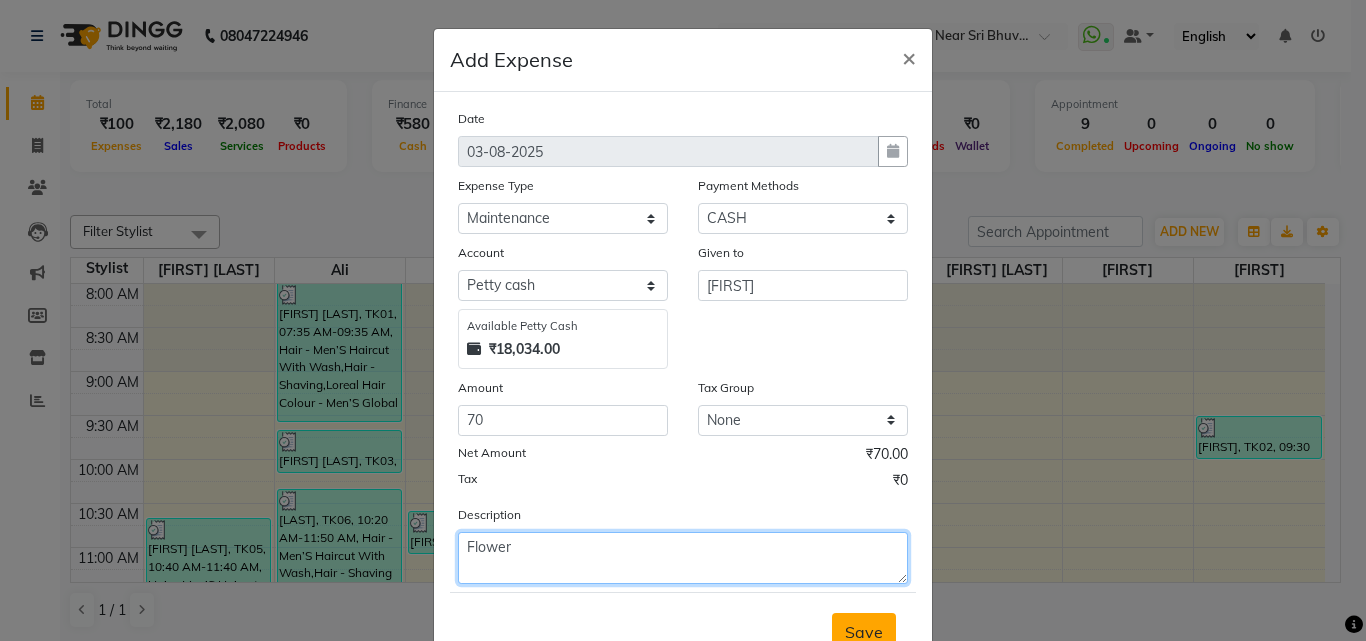 type on "Flower" 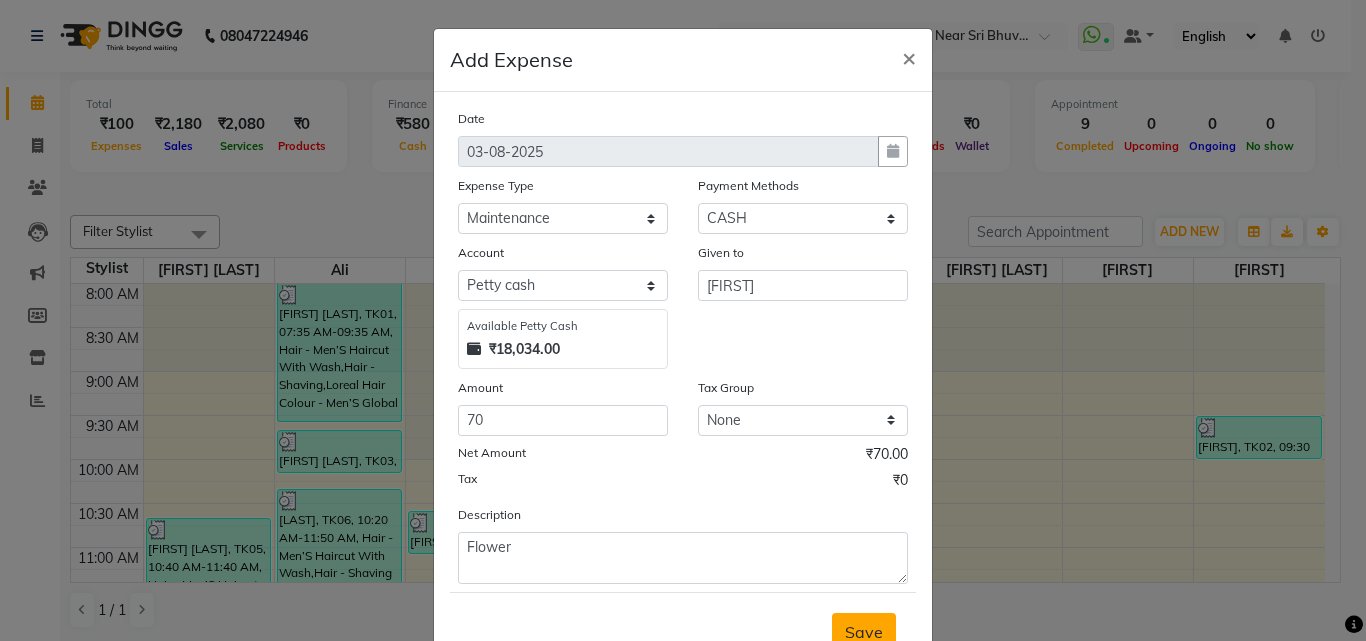 click on "Save" at bounding box center [864, 632] 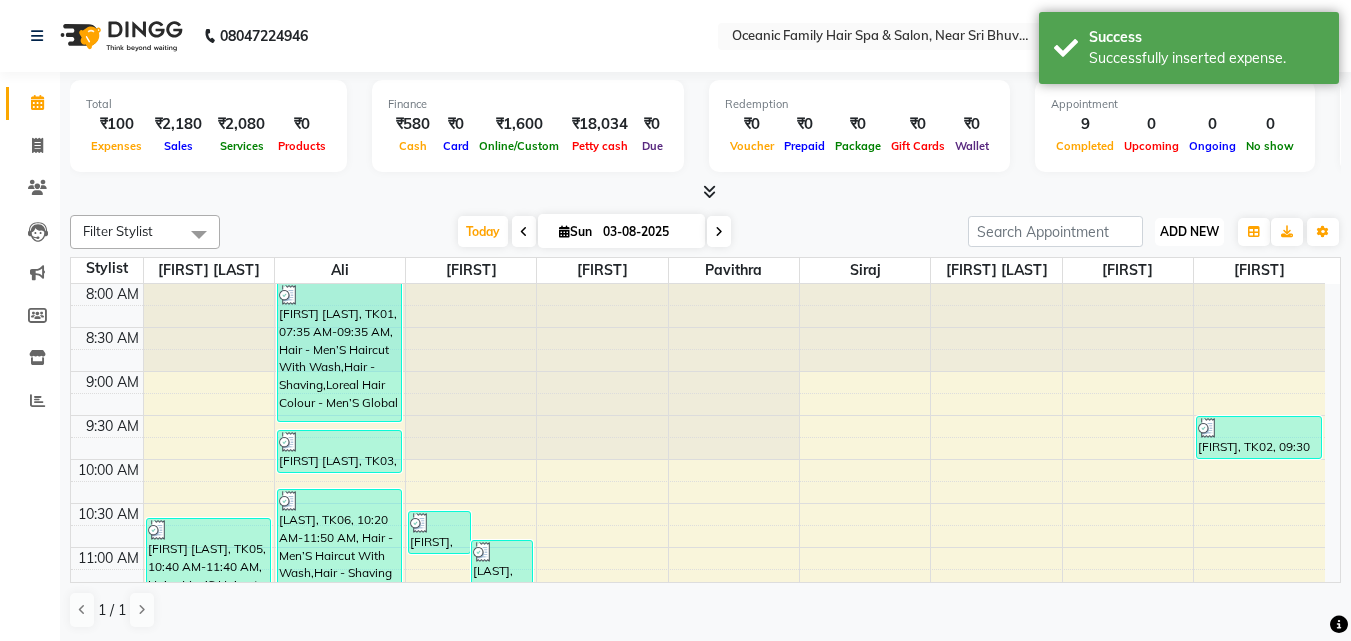 click on "ADD NEW" at bounding box center (1189, 231) 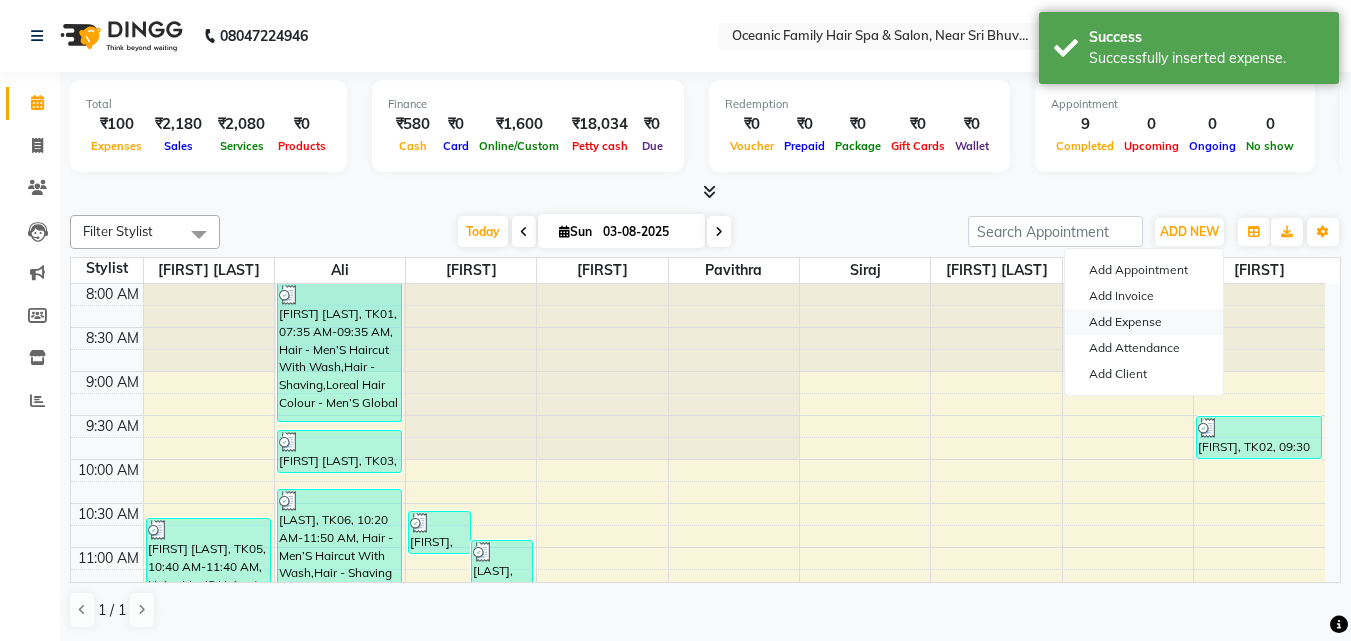click on "Add Expense" at bounding box center [1144, 322] 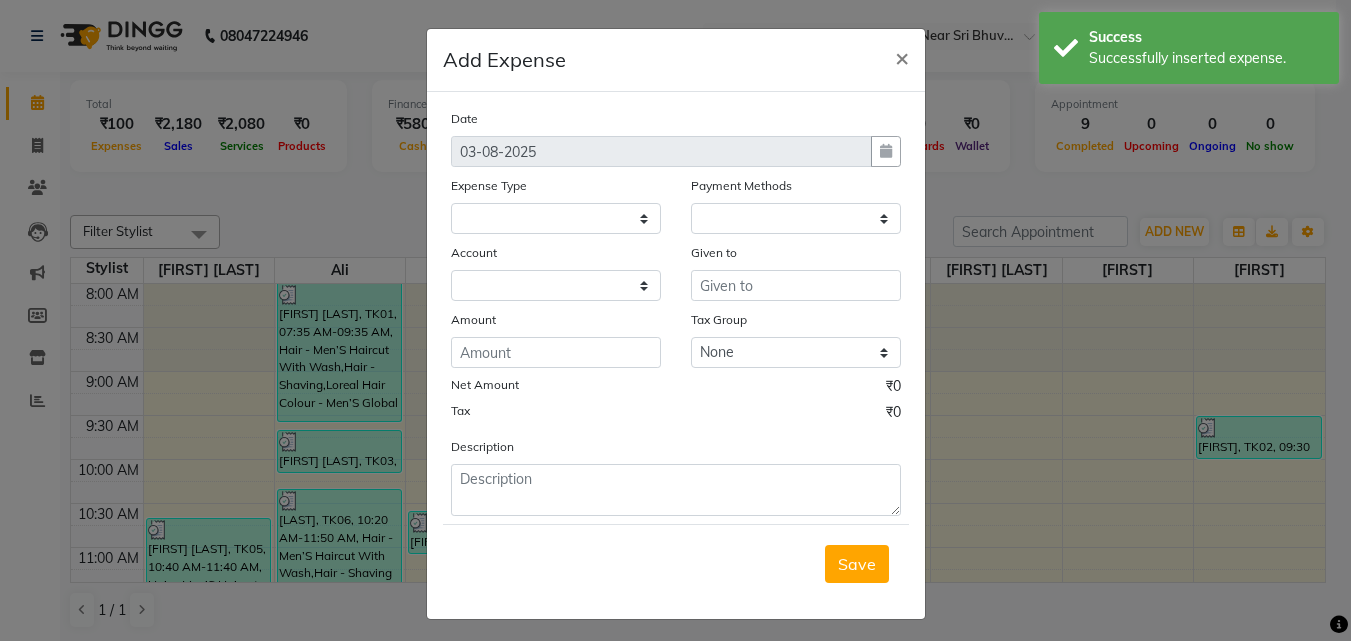 select 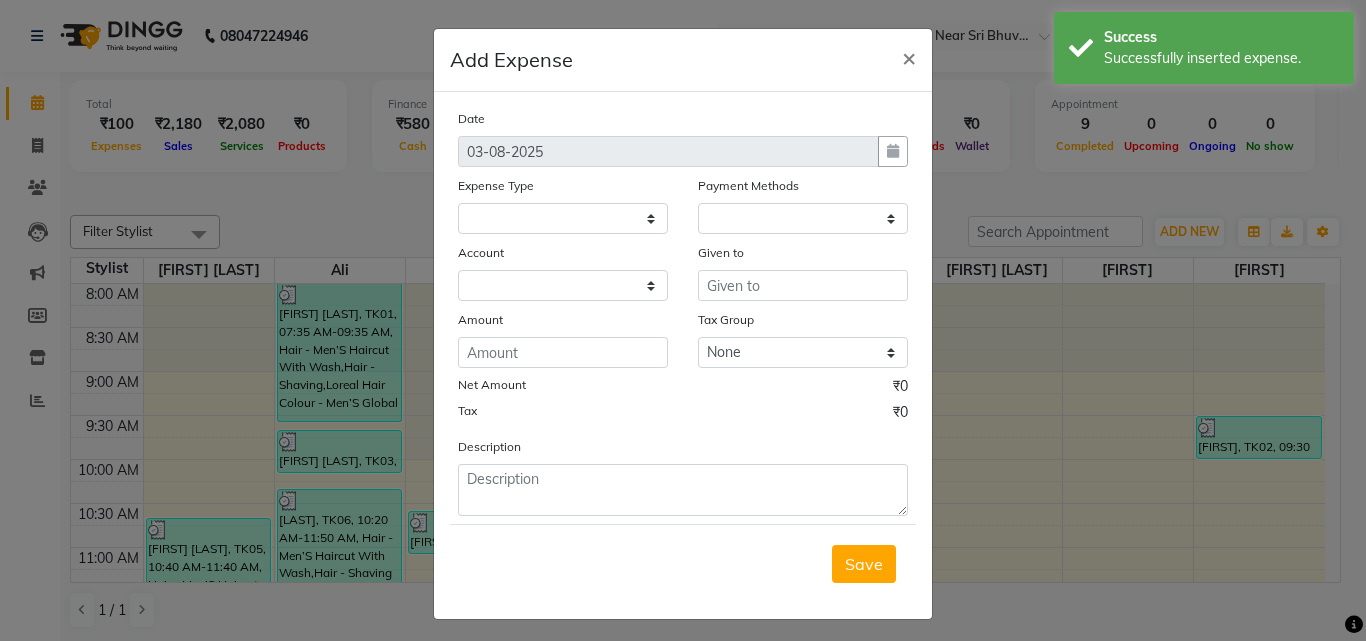 select on "1" 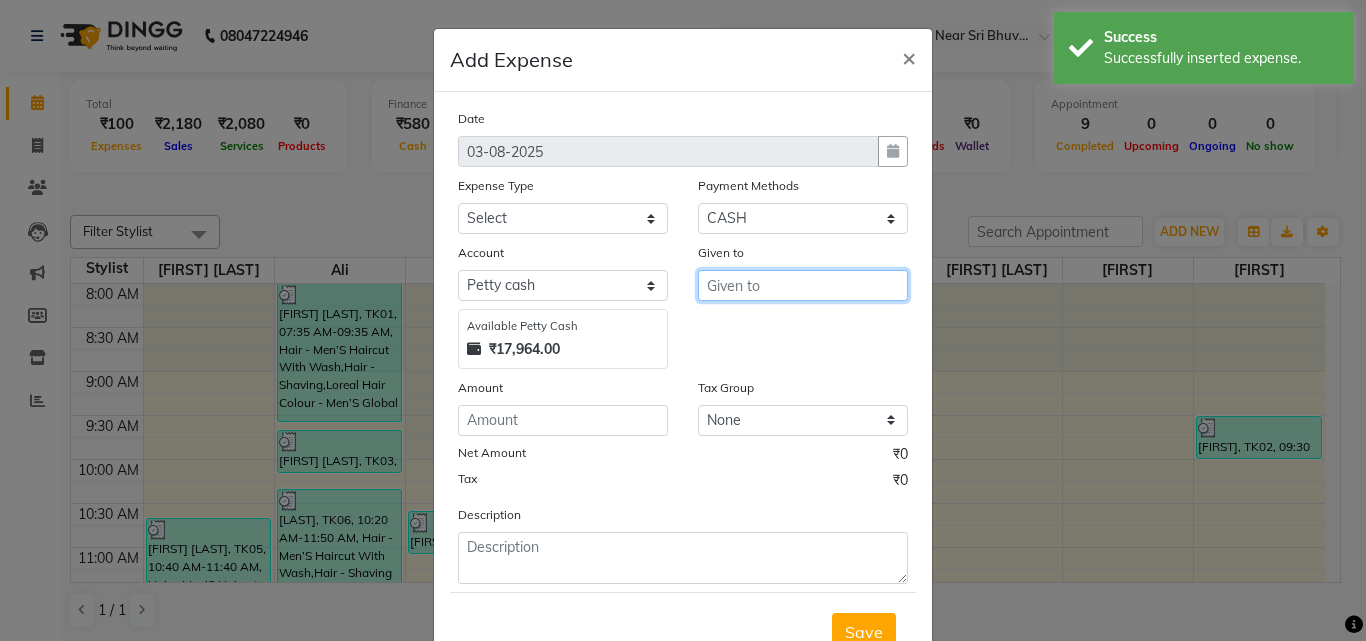 click at bounding box center [803, 285] 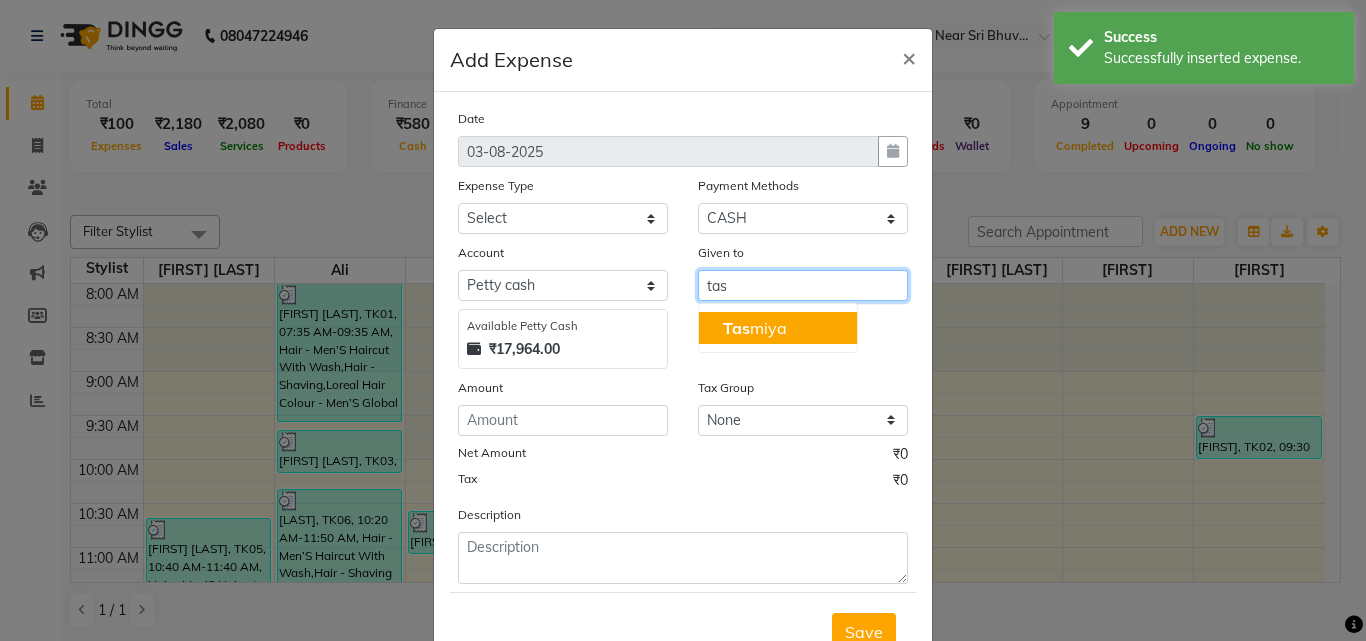 drag, startPoint x: 777, startPoint y: 331, endPoint x: 765, endPoint y: 322, distance: 15 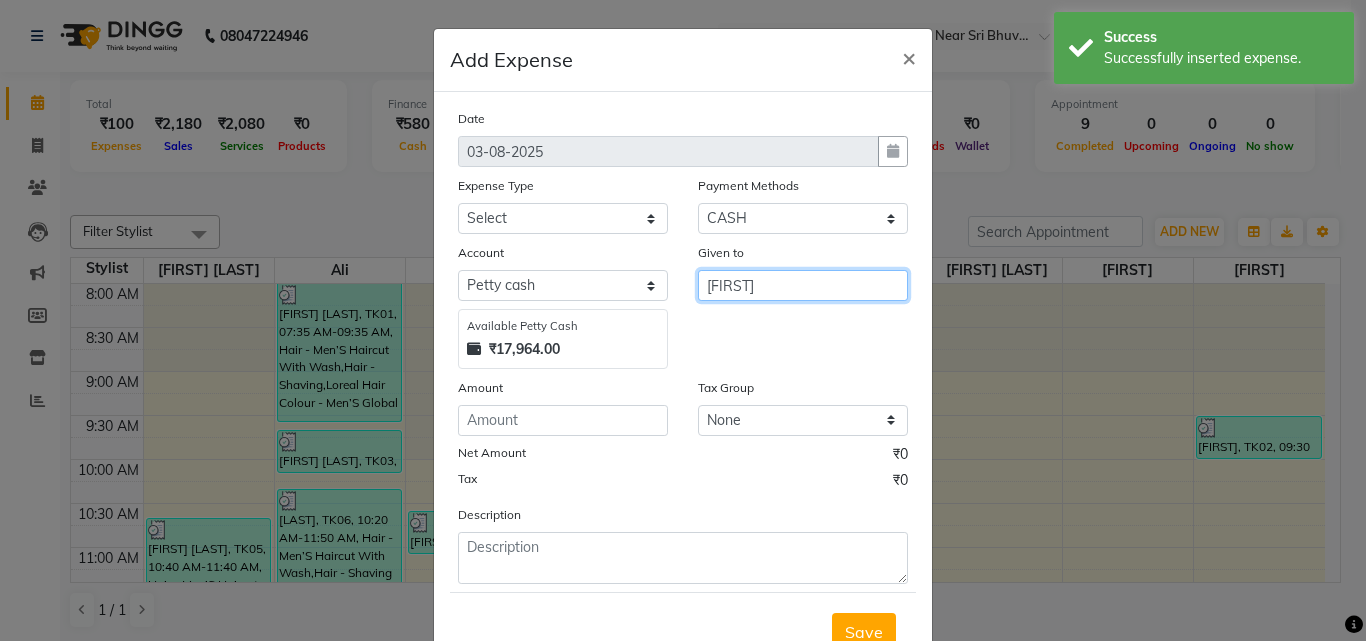 type on "[FIRST]" 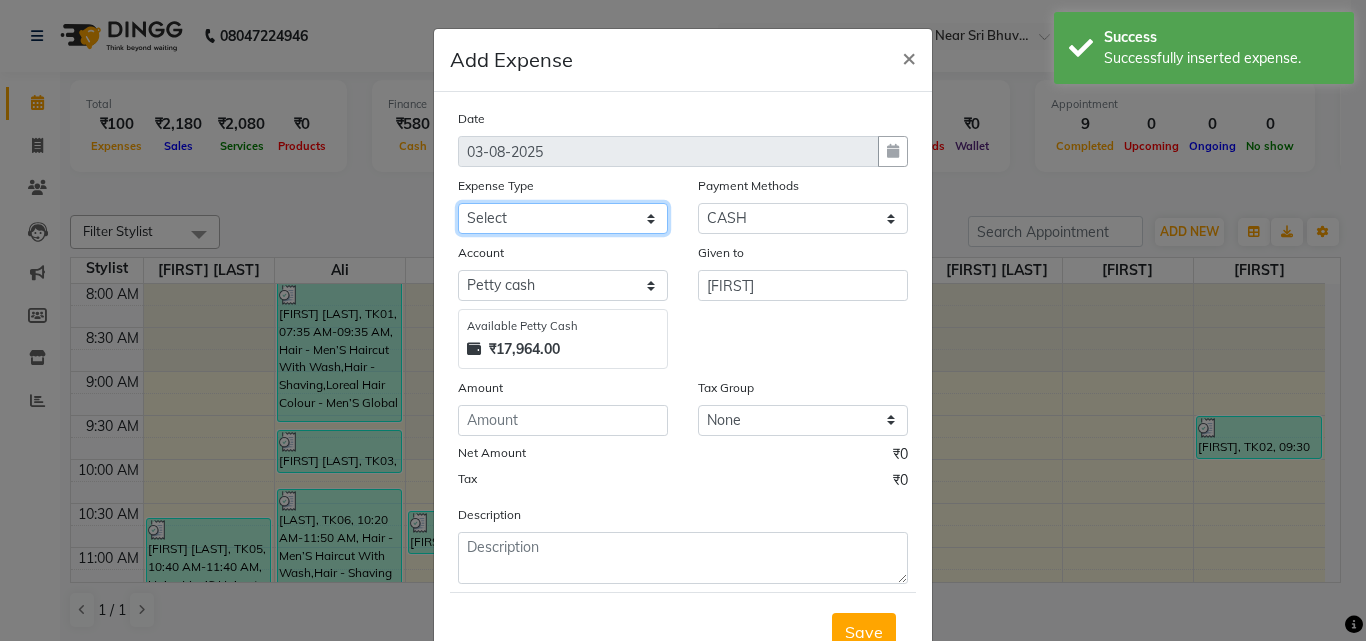click on "Select [FIRST] [LAST] [FIRST] [LAST] [FIRST] [LAST] Bank charges Cash transfer to bank Cash transfer to hub Client Snacks Clinical charges Govt fee House Exp Loan Repayment Maintenance Marketing Miscellaneous Other [FIRST] Pigmi [FIRST] Pigmi [FIRST] Pigmi VRS Previous month exp Product [FIRST] [LAST] [FIRST] [LAST] [FIRST] [LAST] Maid [FIRST] Salary Salon Equipment salon rent [FIRST] [LAST] [FIRST] [LAST] Siraj Staff Room Rent Staff Snacks Staff Tip [FIRST] [FIRST] Tax Utilities" 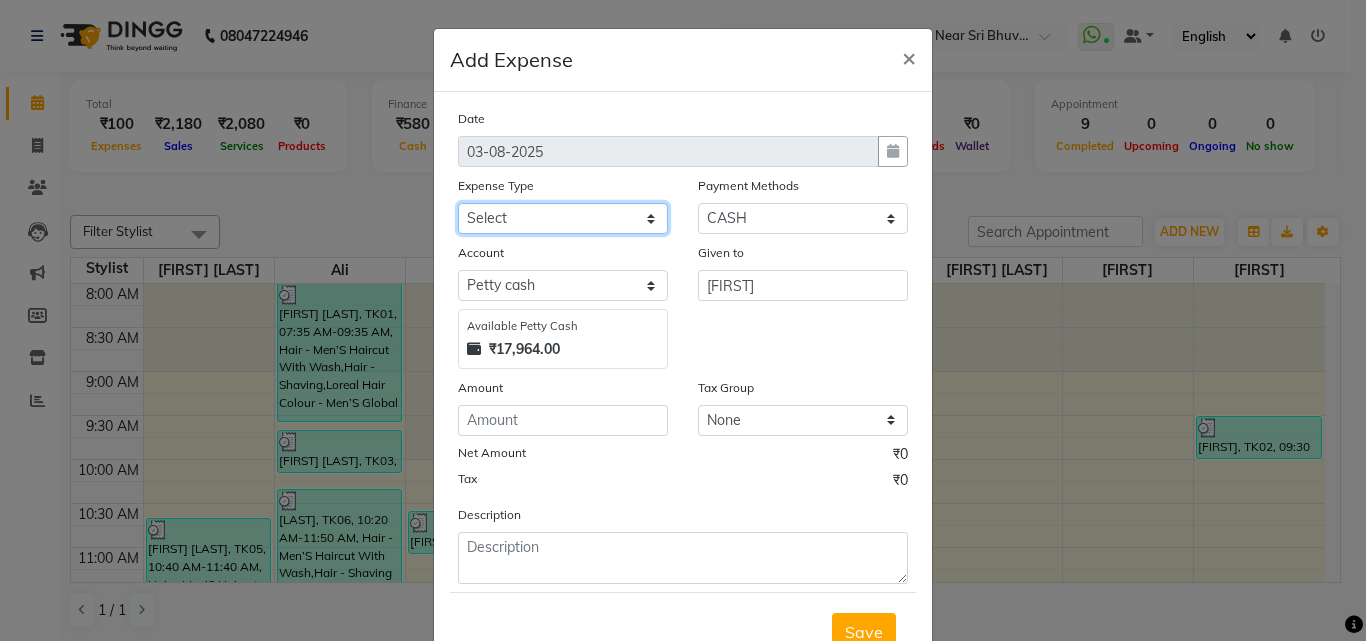 select on "5534" 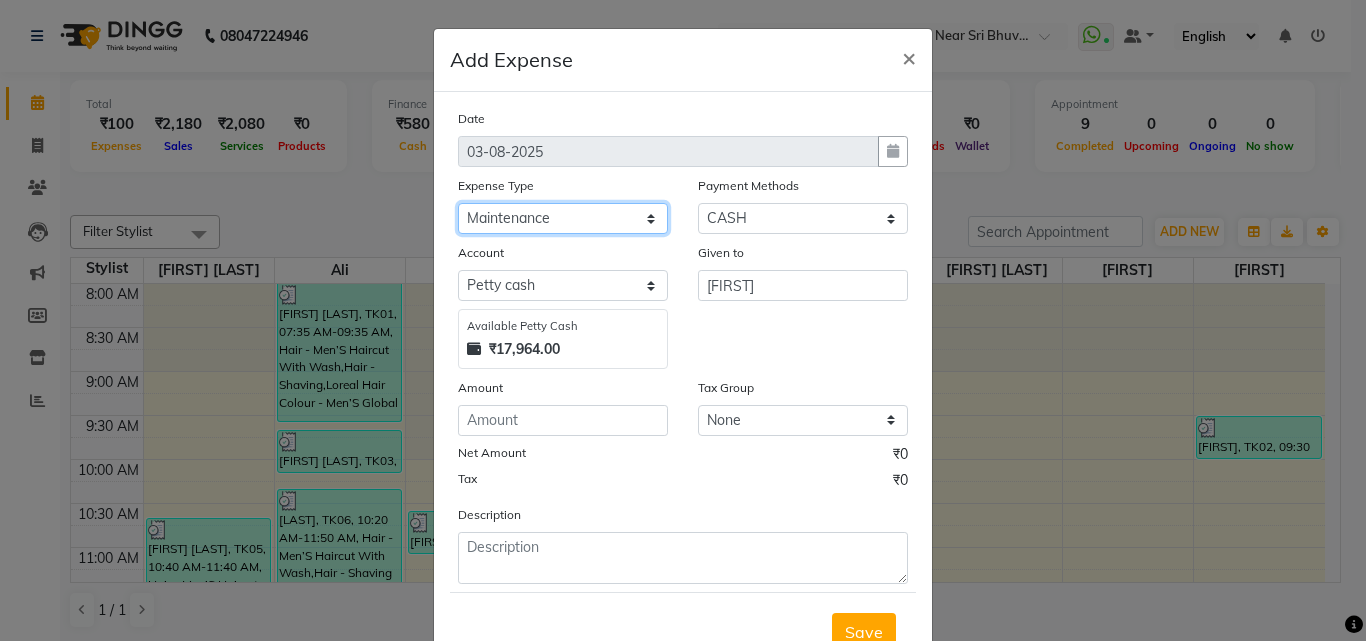 click on "Select [FIRST] [LAST] [FIRST] [LAST] [FIRST] [LAST] Bank charges Cash transfer to bank Cash transfer to hub Client Snacks Clinical charges Govt fee House Exp Loan Repayment Maintenance Marketing Miscellaneous Other [FIRST] Pigmi [FIRST] Pigmi [FIRST] Pigmi VRS Previous month exp Product [FIRST] [LAST] [FIRST] [LAST] [FIRST] [LAST] Maid [FIRST] Salary Salon Equipment salon rent [FIRST] [LAST] [FIRST] [LAST] Siraj Staff Room Rent Staff Snacks Staff Tip [FIRST] [FIRST] Tax Utilities" 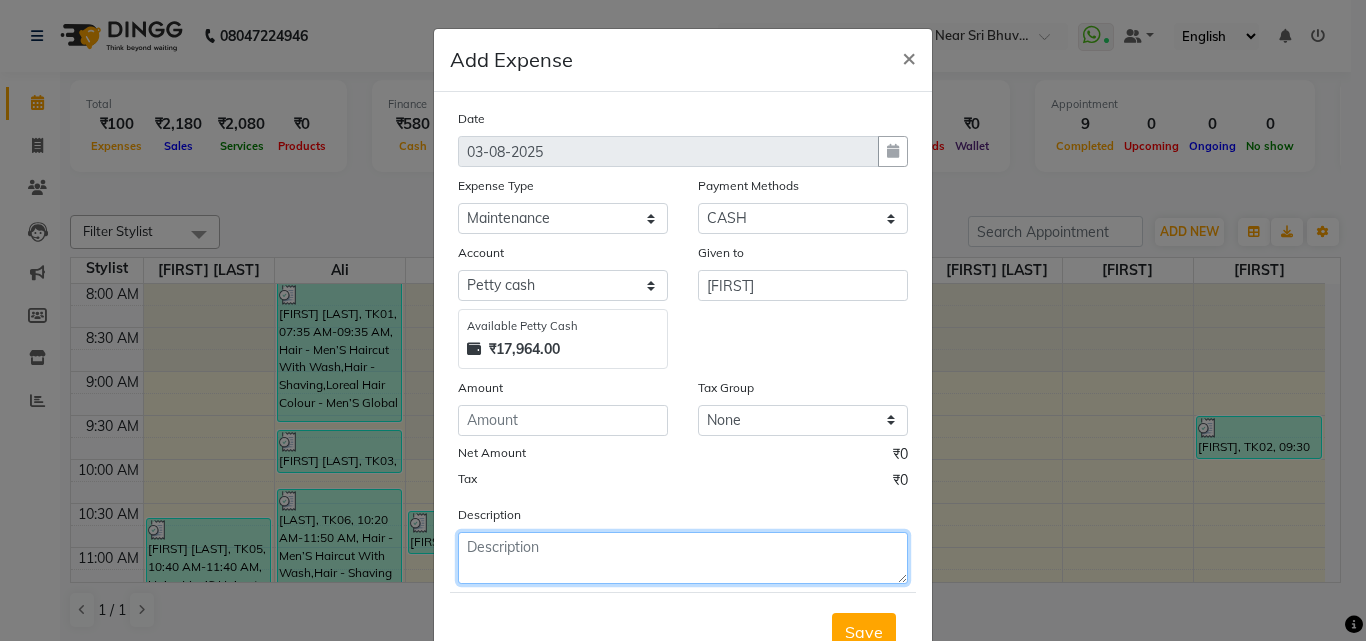 click 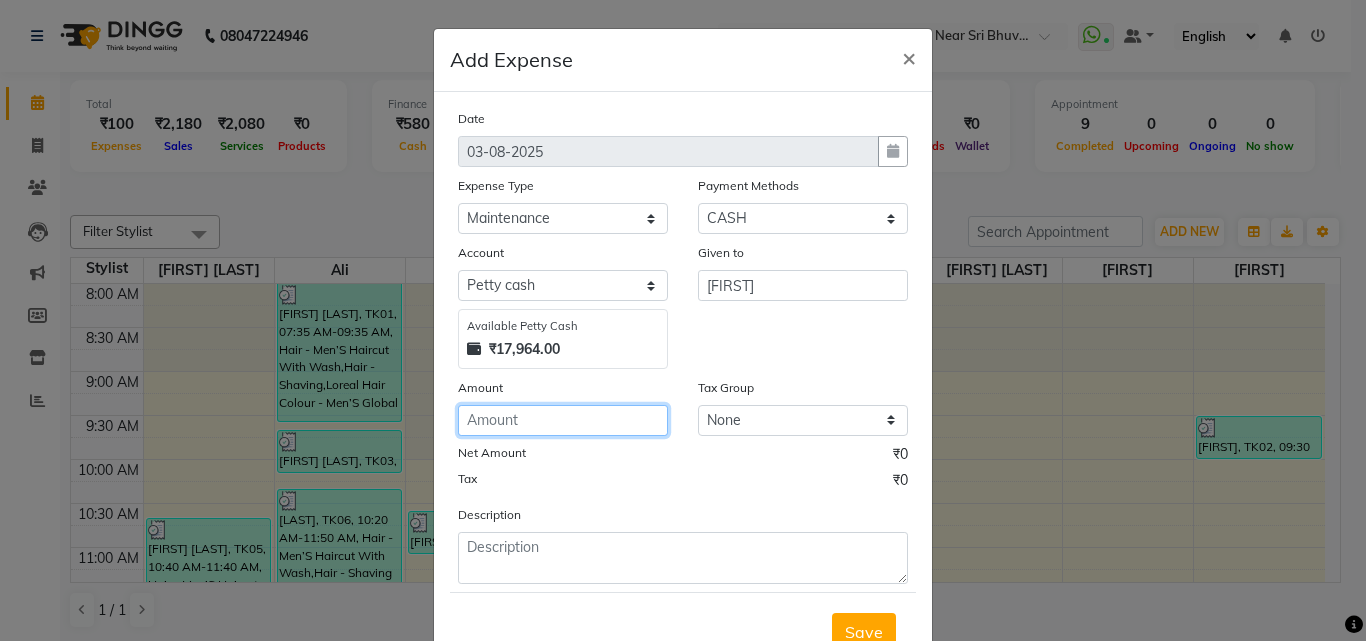 click 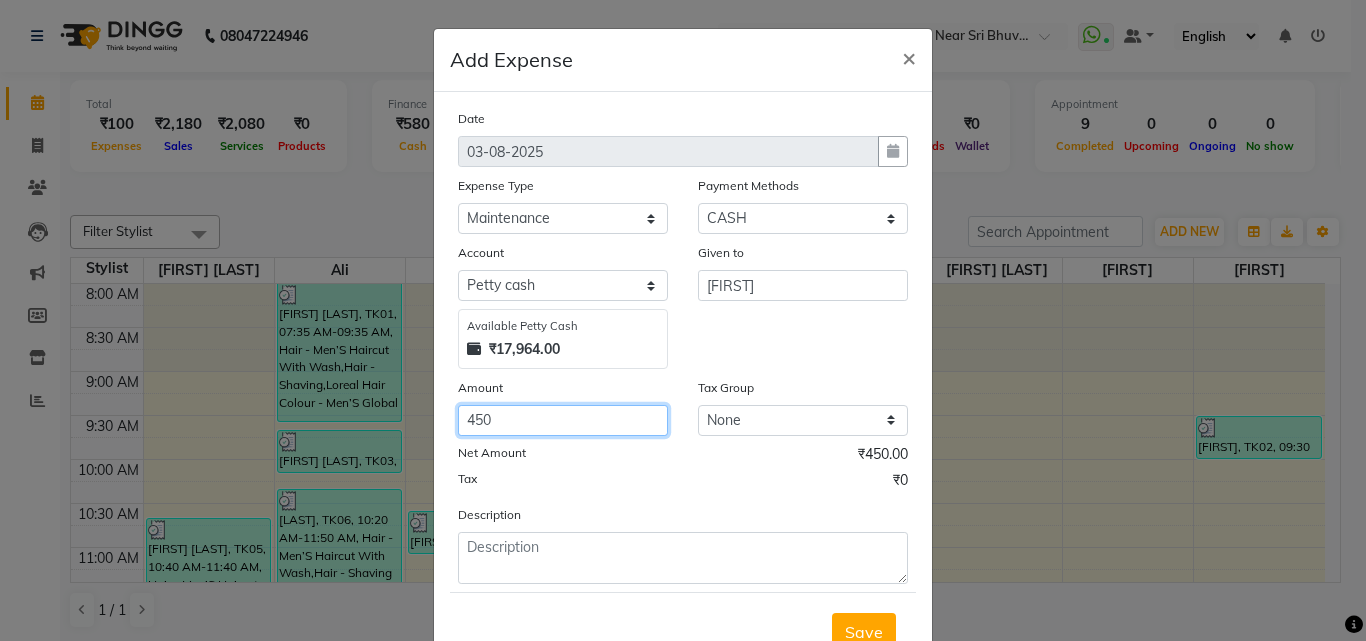 type on "450" 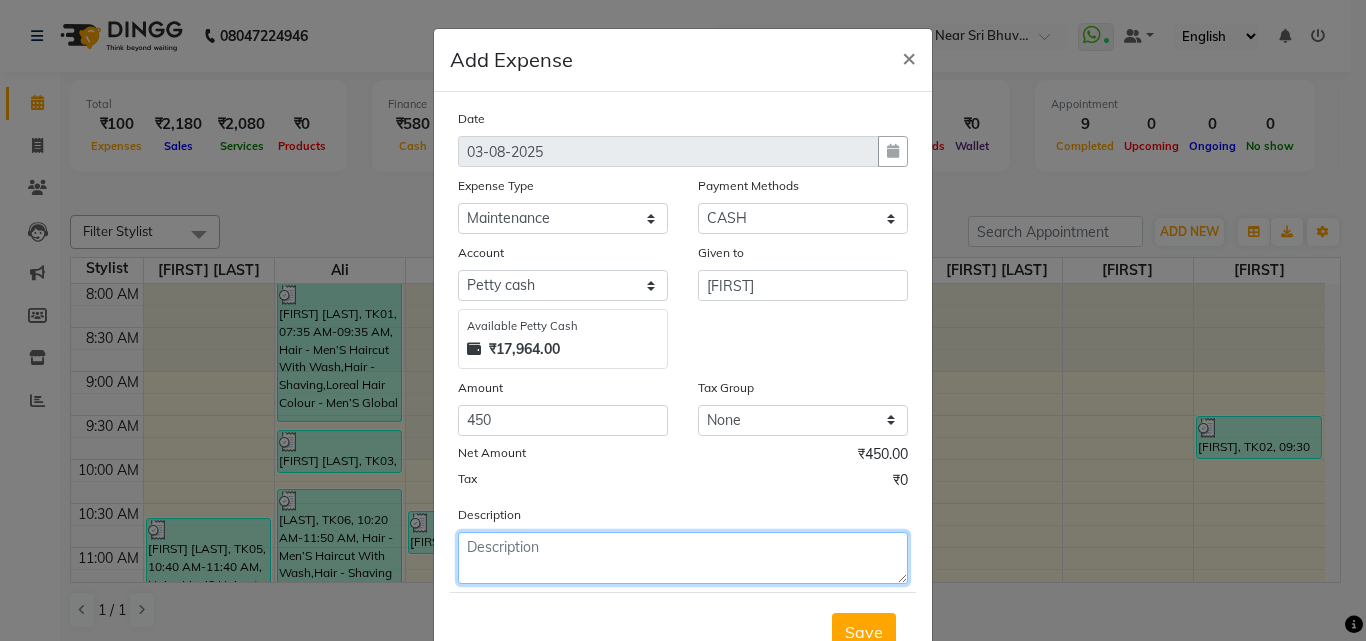 click 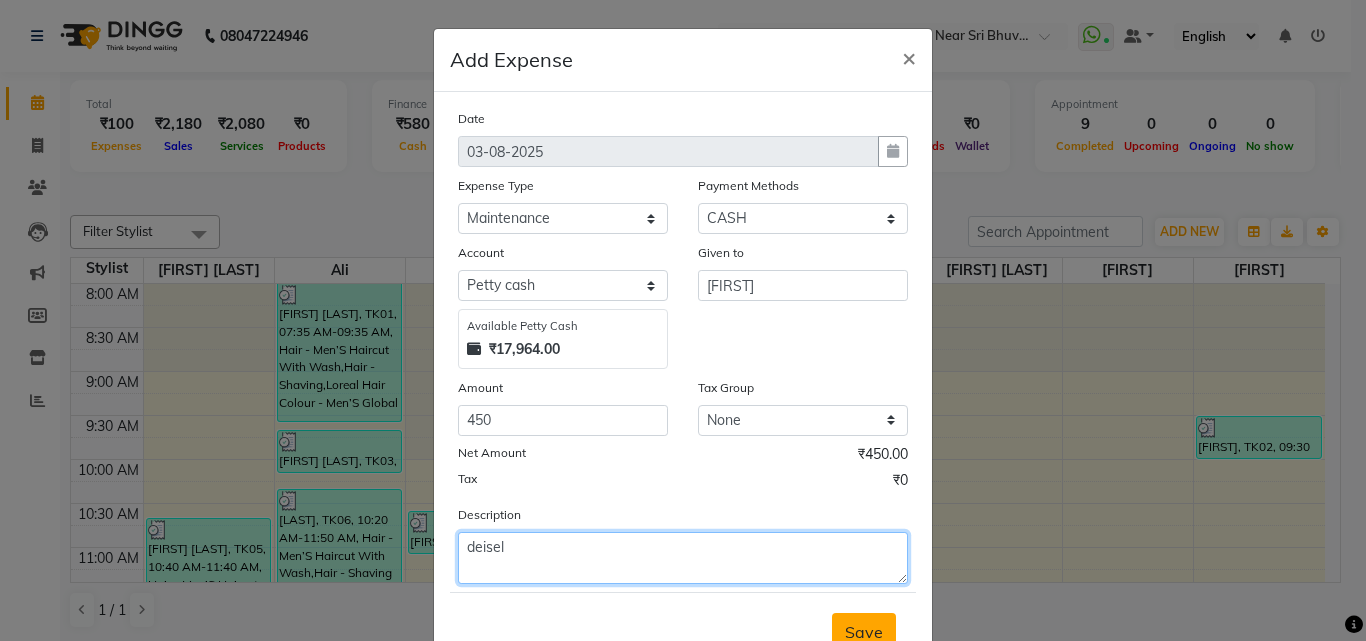 type on "deisel" 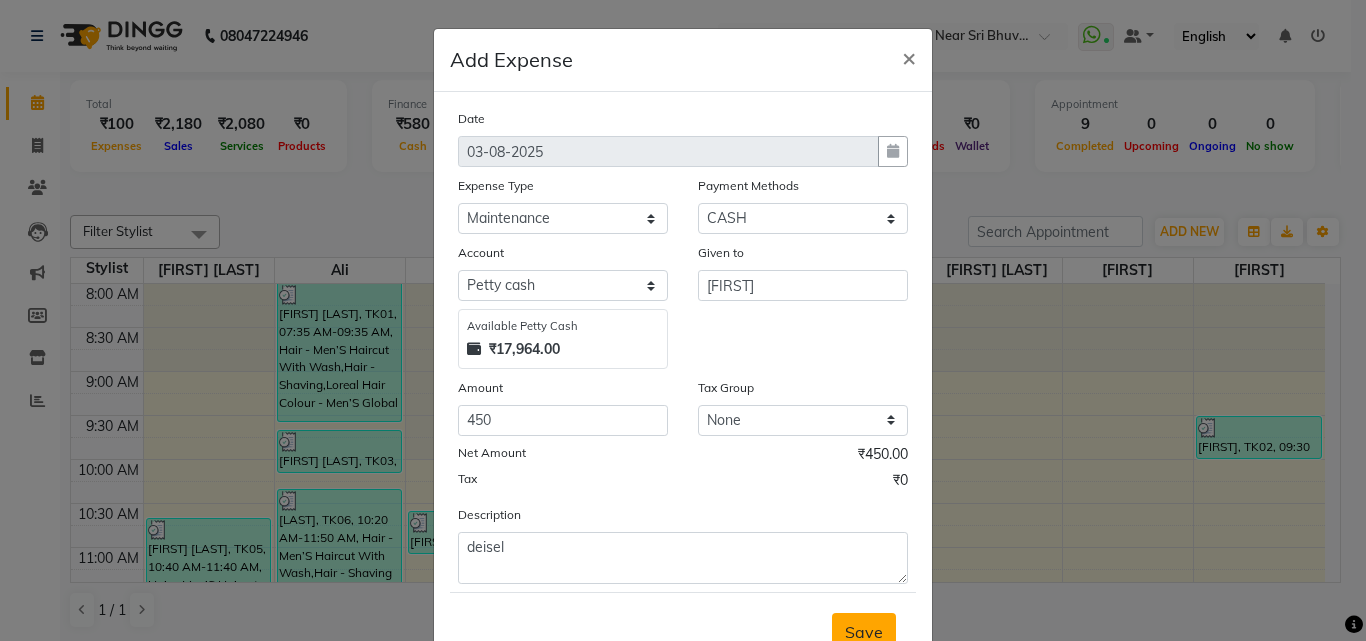 click on "Save" at bounding box center (864, 632) 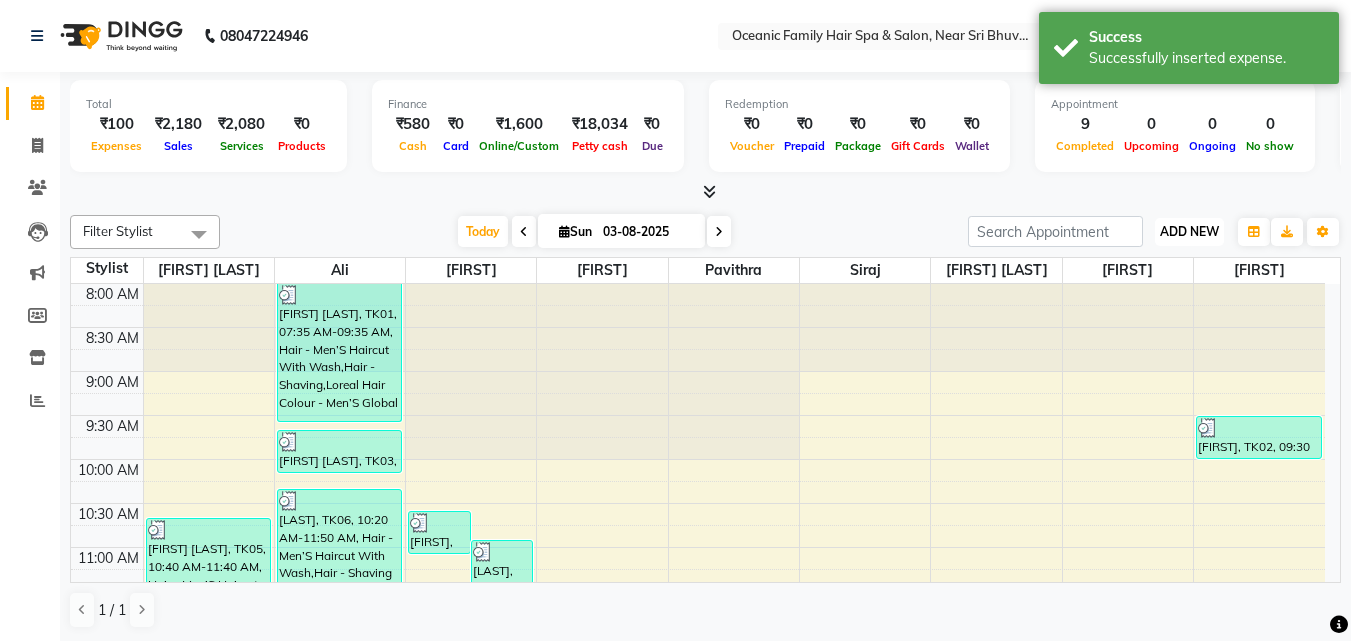 click on "ADD NEW" at bounding box center [1189, 231] 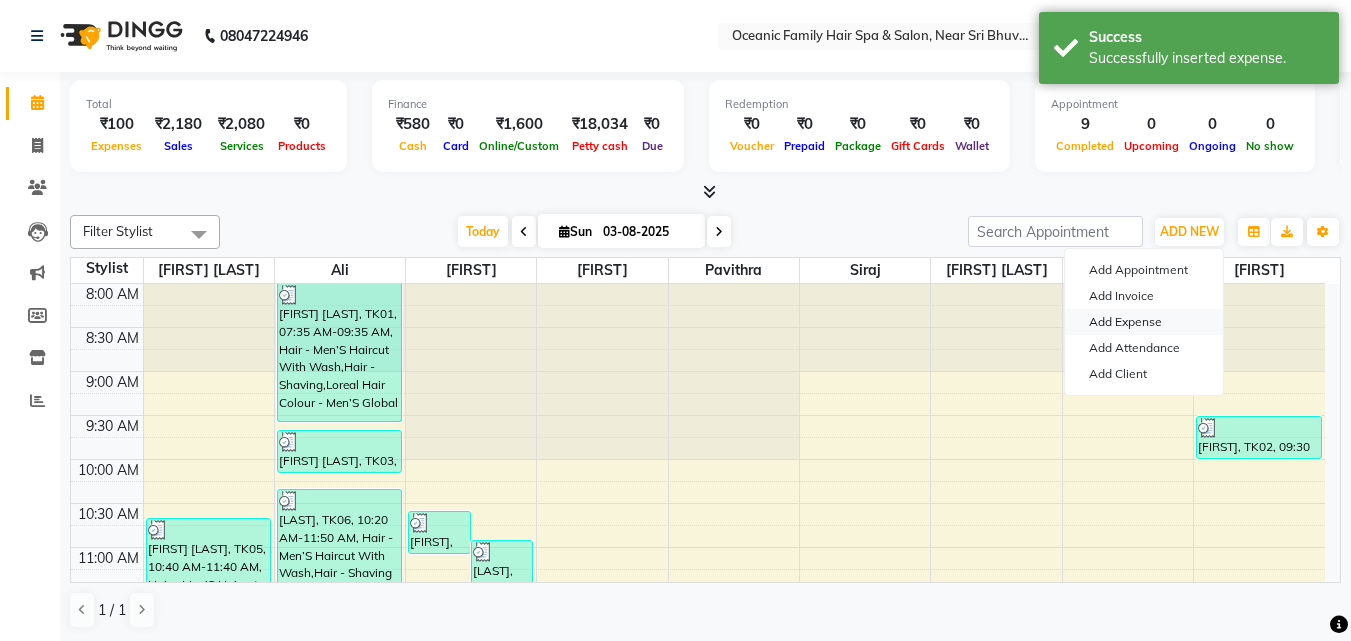click on "Add Expense" at bounding box center (1144, 322) 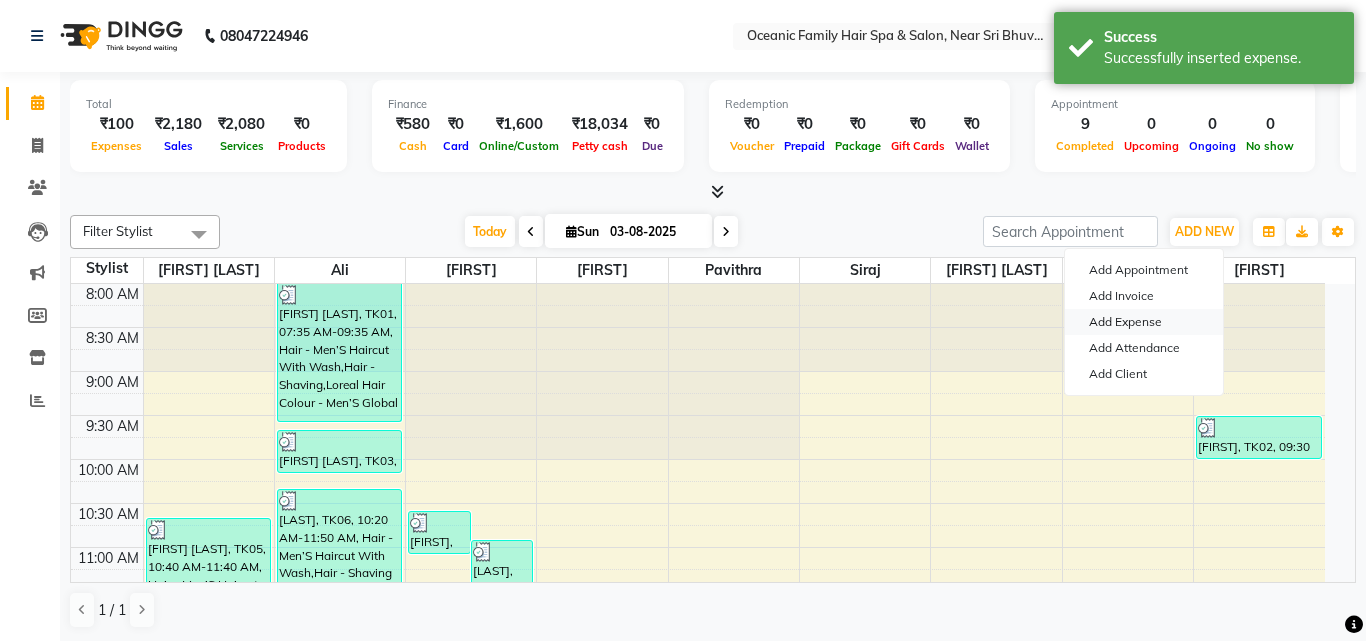select on "1" 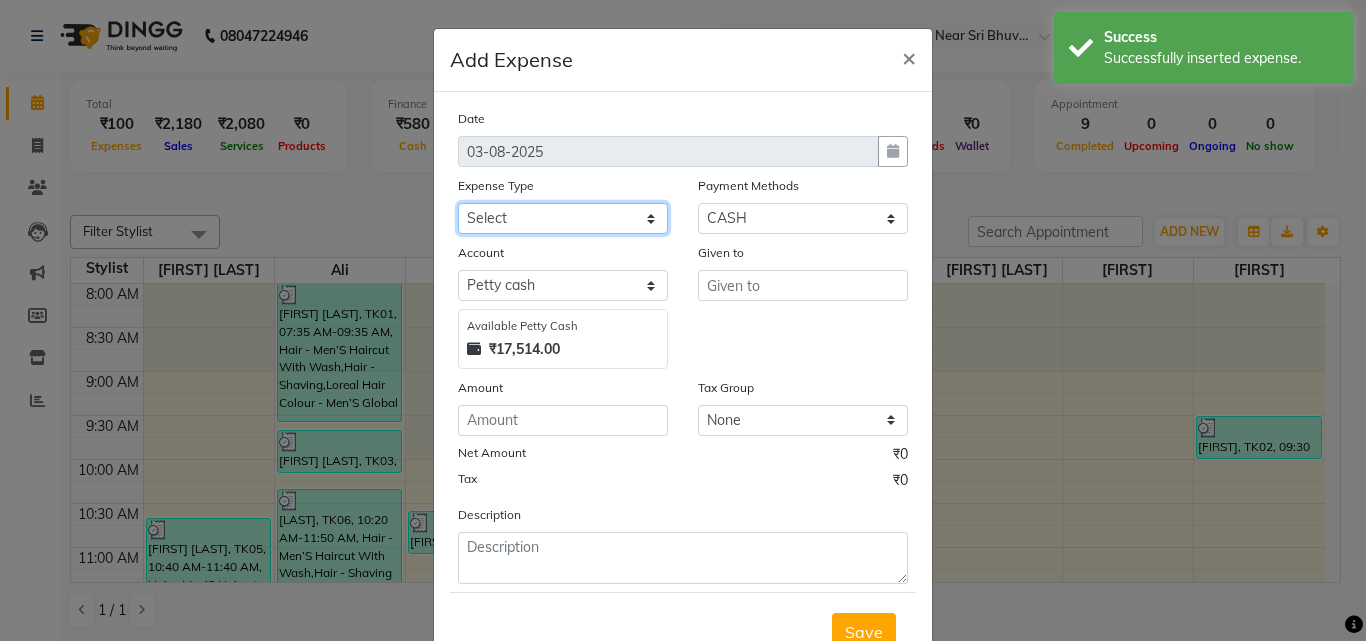 click on "Select [FIRST] [LAST] [FIRST] [LAST] [FIRST] [LAST] Bank charges Cash transfer to bank Cash transfer to hub Client Snacks Clinical charges Govt fee House Exp Loan Repayment Maintenance Marketing Miscellaneous Other [FIRST] Pigmi [FIRST] Pigmi [FIRST] Pigmi VRS Previous month exp Product [FIRST] [LAST] [FIRST] [LAST] [FIRST] [LAST] Maid [FIRST] Salary Salon Equipment salon rent [FIRST] [LAST] [FIRST] [LAST] Siraj Staff Room Rent Staff Snacks Staff Tip [FIRST] [FIRST] Tax Utilities" 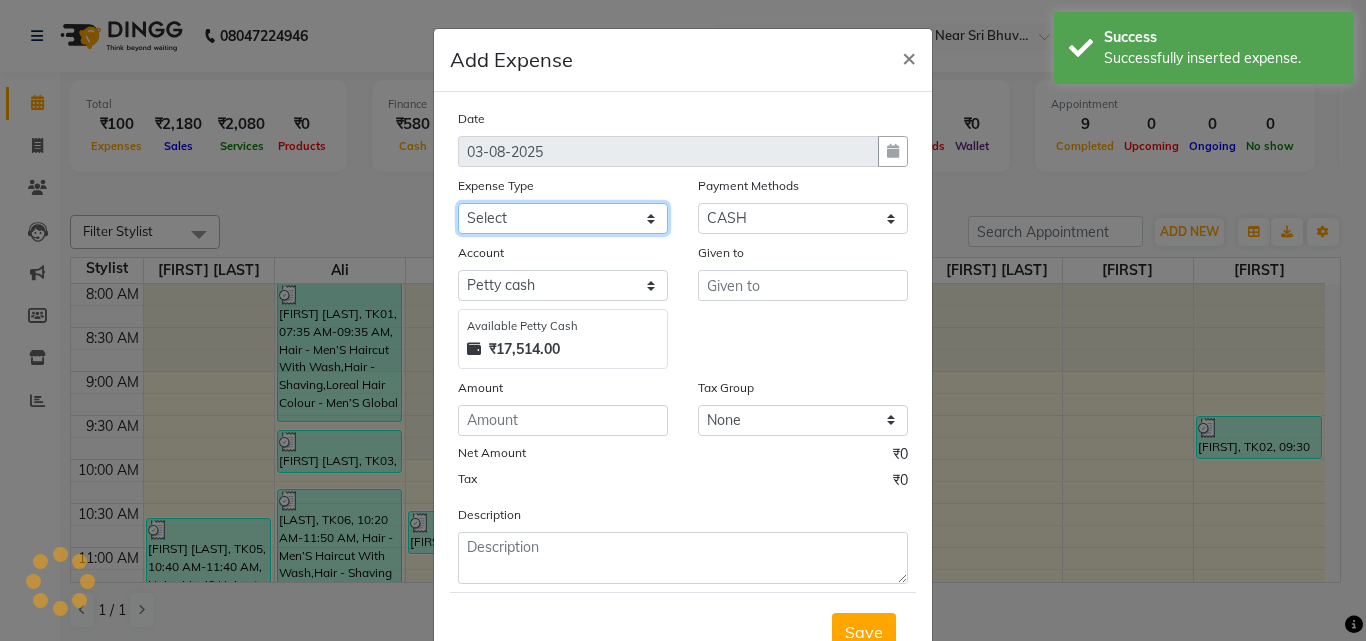 select on "5534" 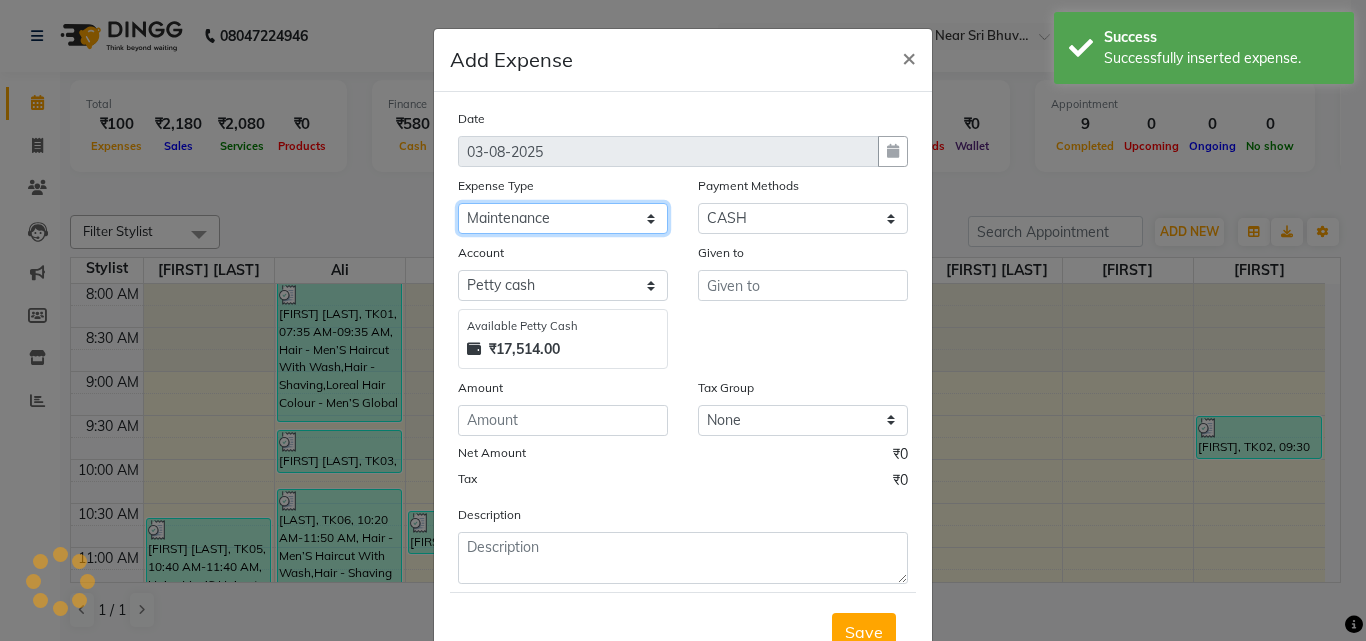 click on "Select [FIRST] [LAST] [FIRST] [LAST] [FIRST] [LAST] Bank charges Cash transfer to bank Cash transfer to hub Client Snacks Clinical charges Govt fee House Exp Loan Repayment Maintenance Marketing Miscellaneous Other [FIRST] Pigmi [FIRST] Pigmi [FIRST] Pigmi VRS Previous month exp Product [FIRST] [LAST] [FIRST] [LAST] [FIRST] [LAST] Maid [FIRST] Salary Salon Equipment salon rent [FIRST] [LAST] [FIRST] [LAST] Siraj Staff Room Rent Staff Snacks Staff Tip [FIRST] [FIRST] Tax Utilities" 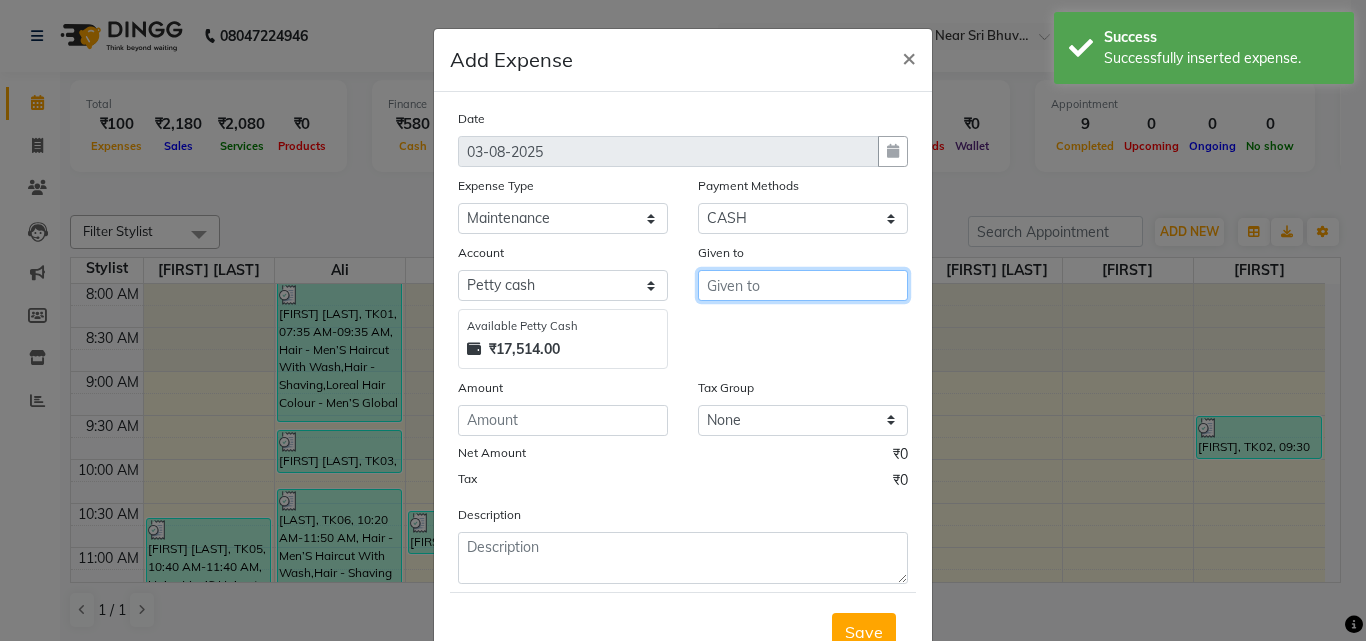 click at bounding box center (803, 285) 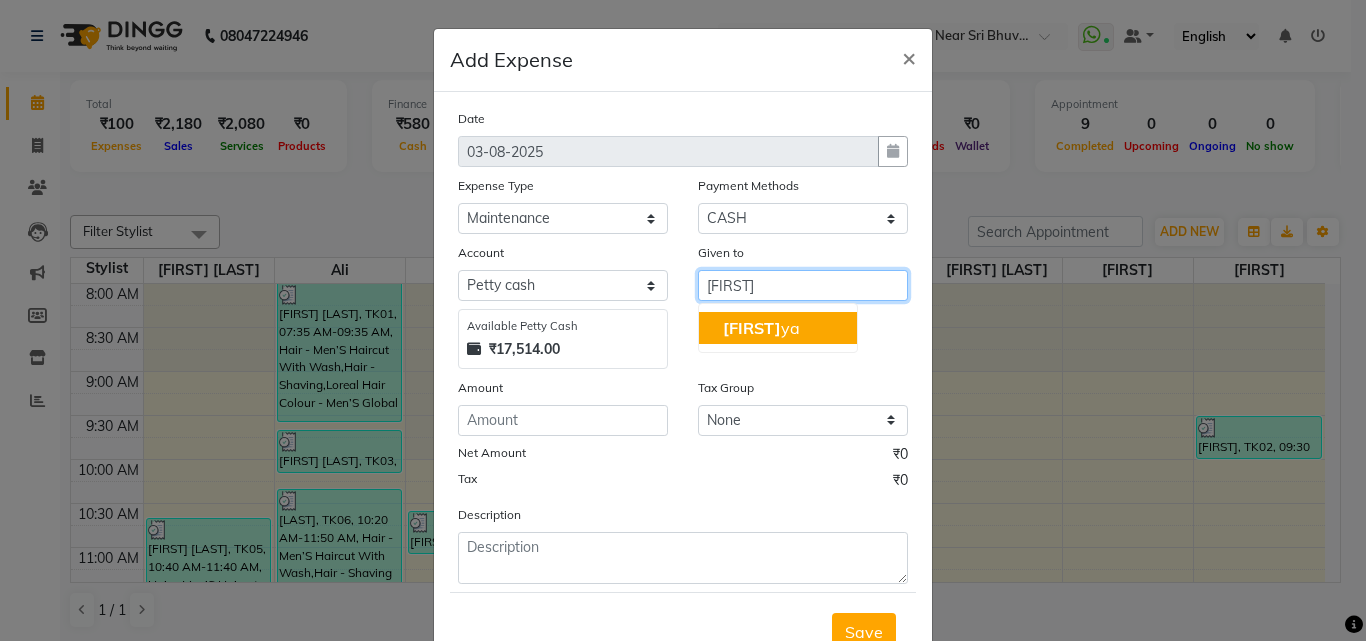 click on "[FIRST] [LAST]" at bounding box center [778, 328] 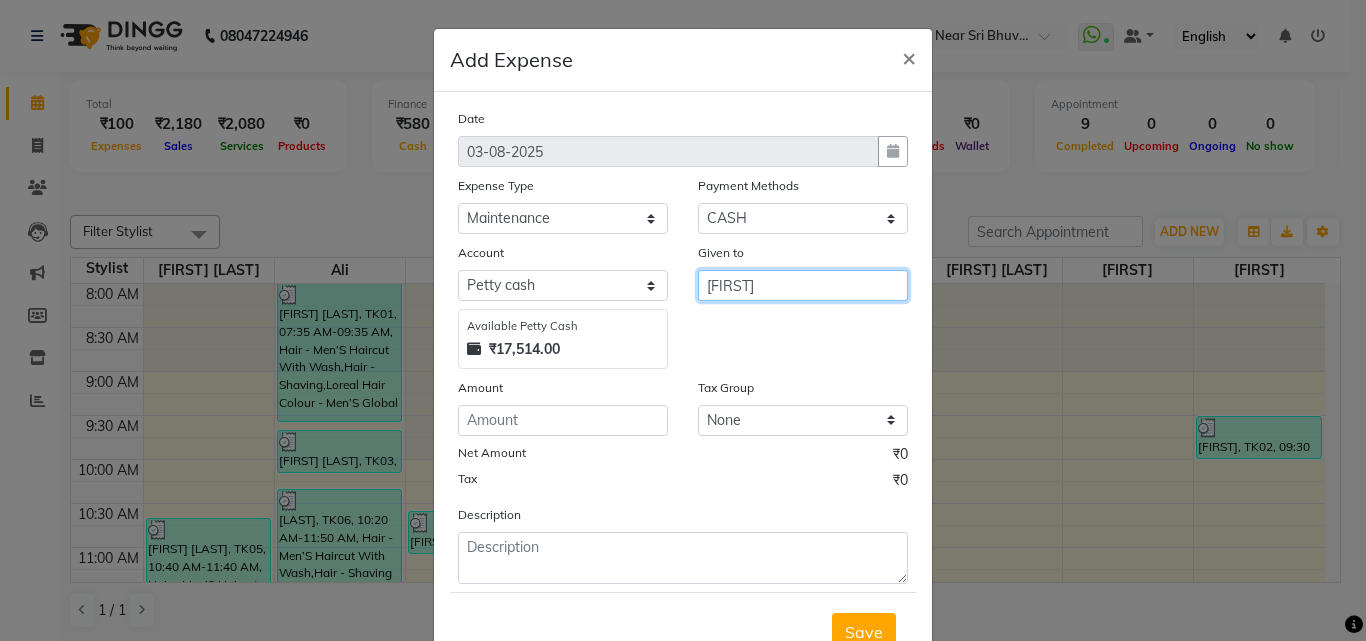 type on "[FIRST]" 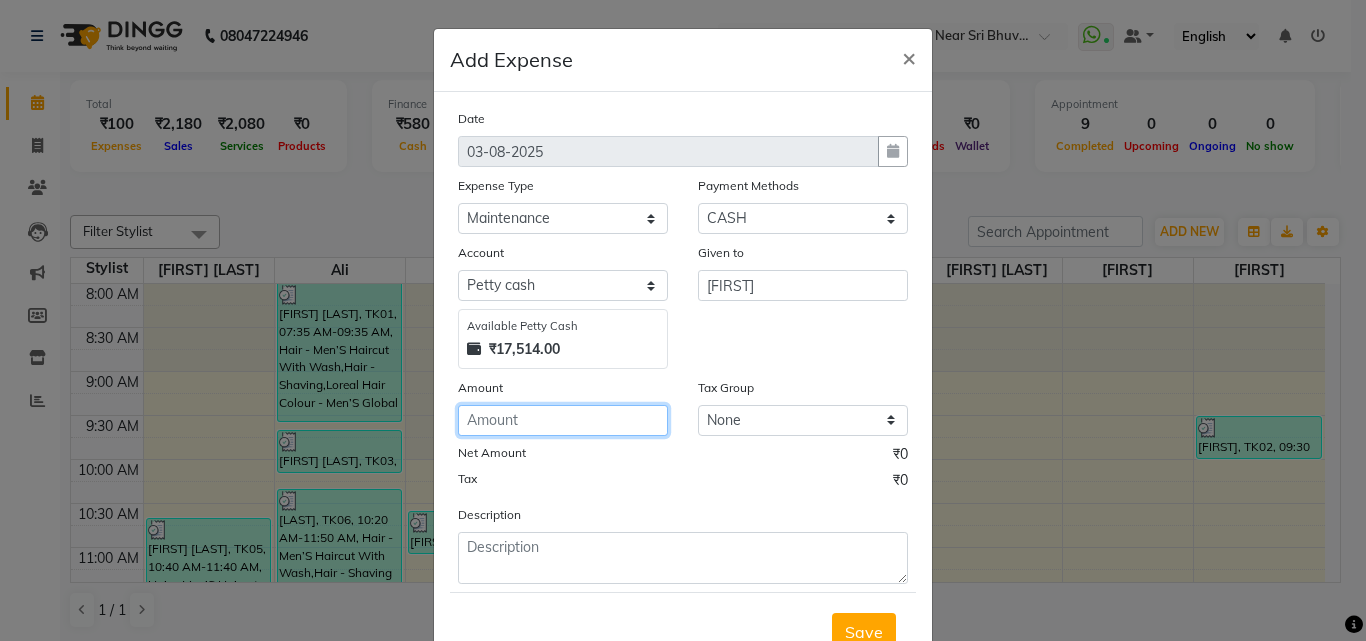 click 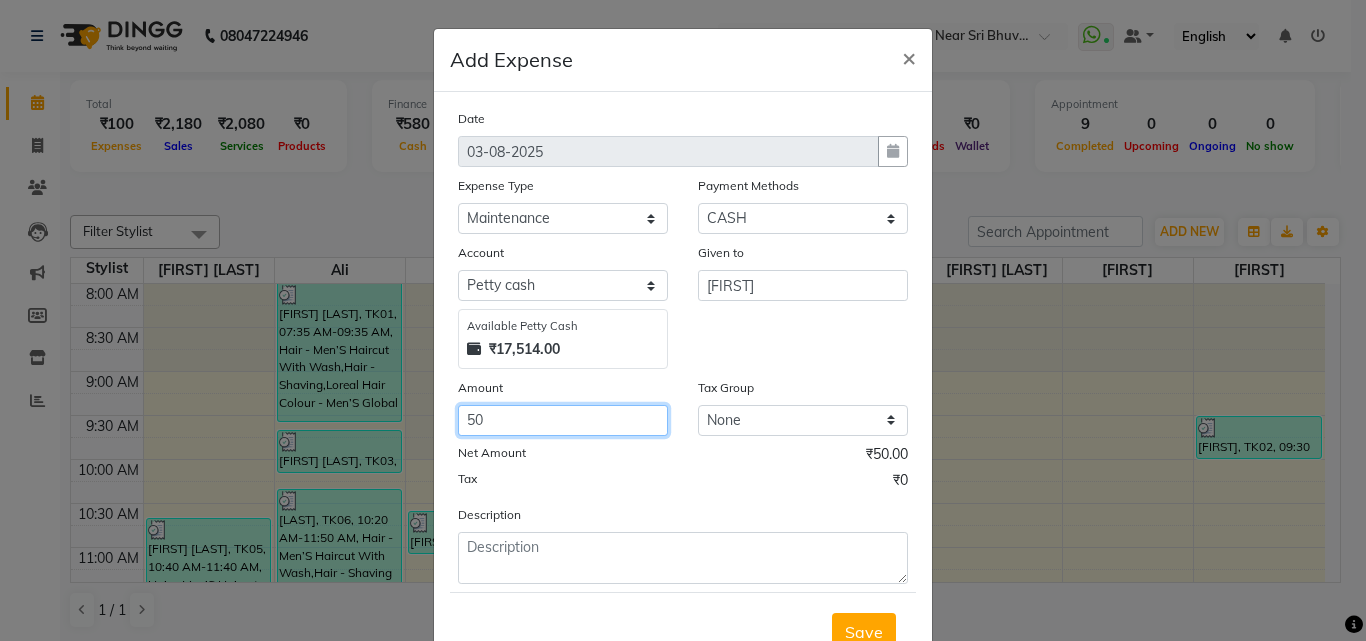 type on "50" 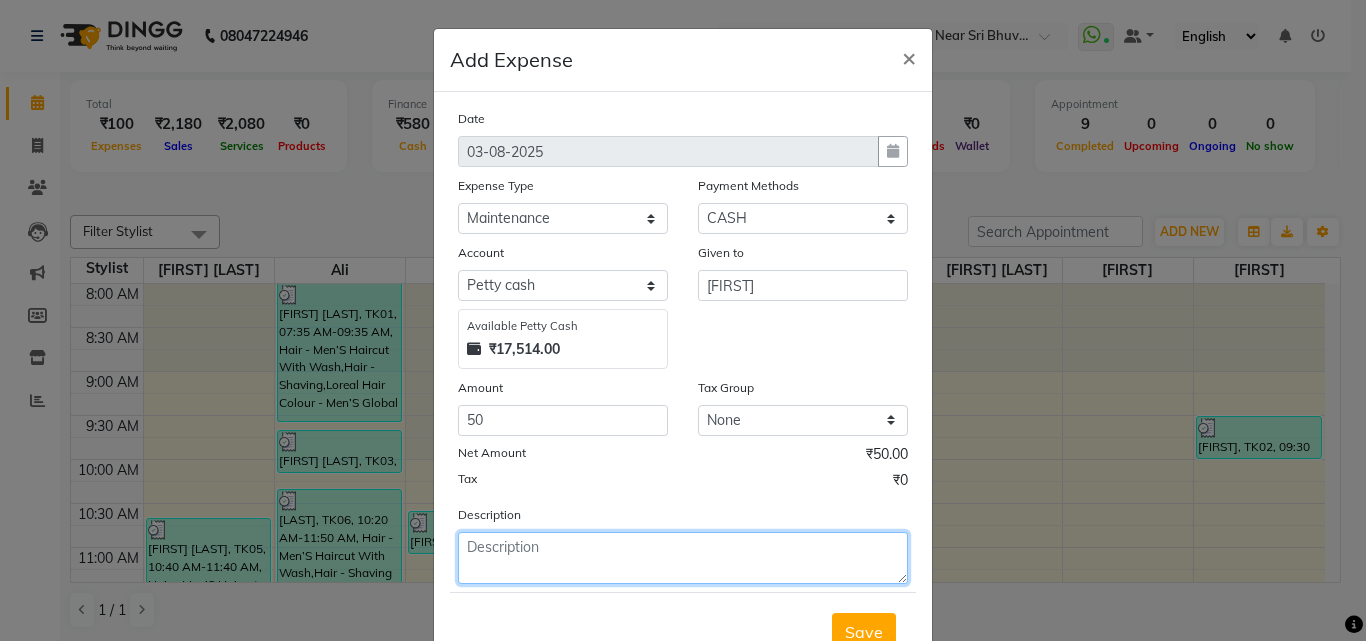 click 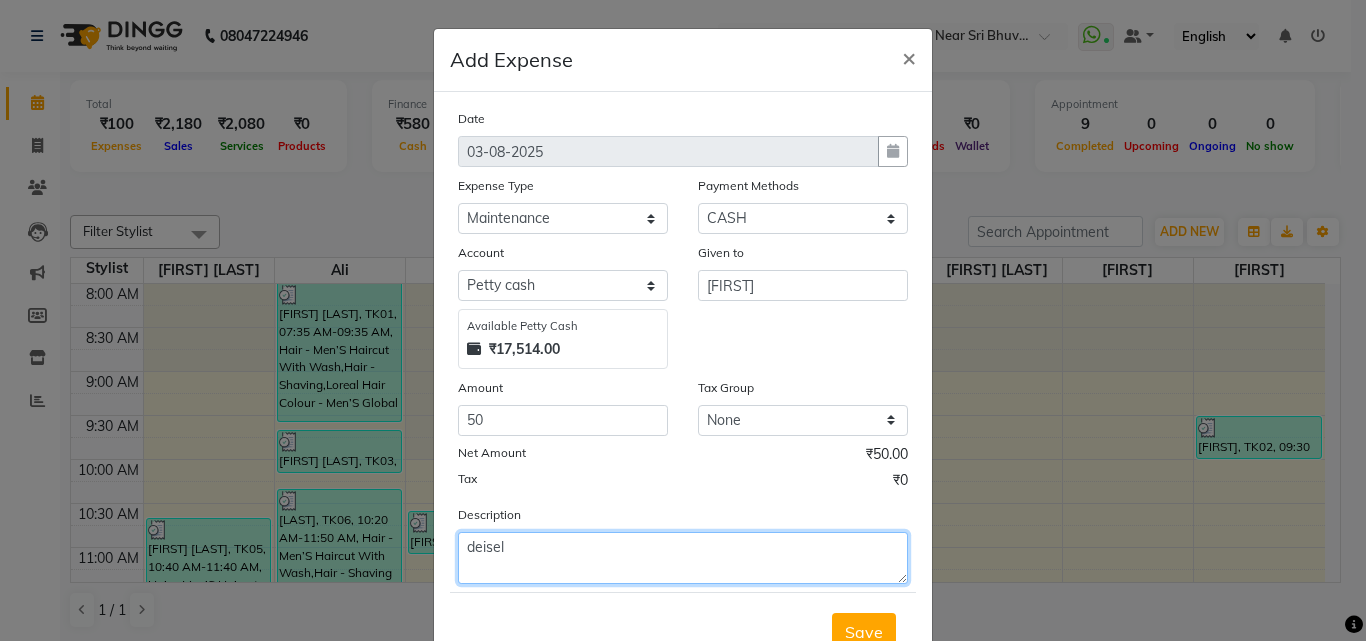 type on "deisel" 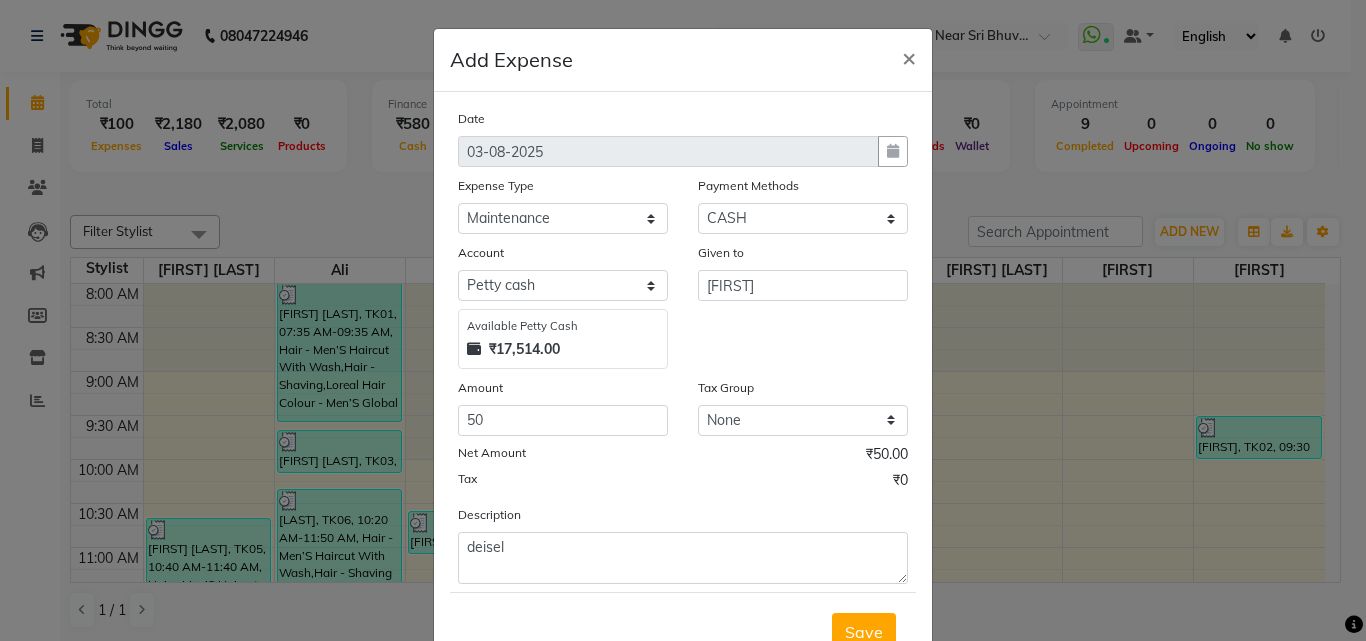 drag, startPoint x: 426, startPoint y: 561, endPoint x: 1137, endPoint y: 539, distance: 711.3403 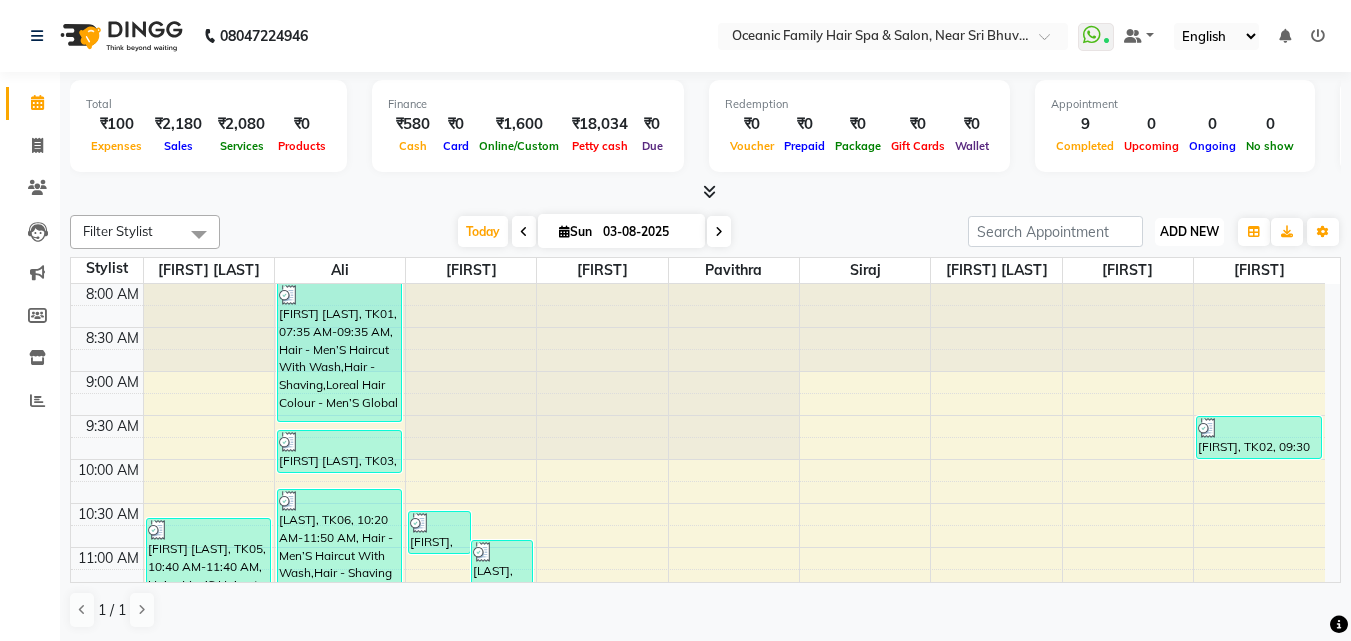 click on "ADD NEW" at bounding box center [1189, 231] 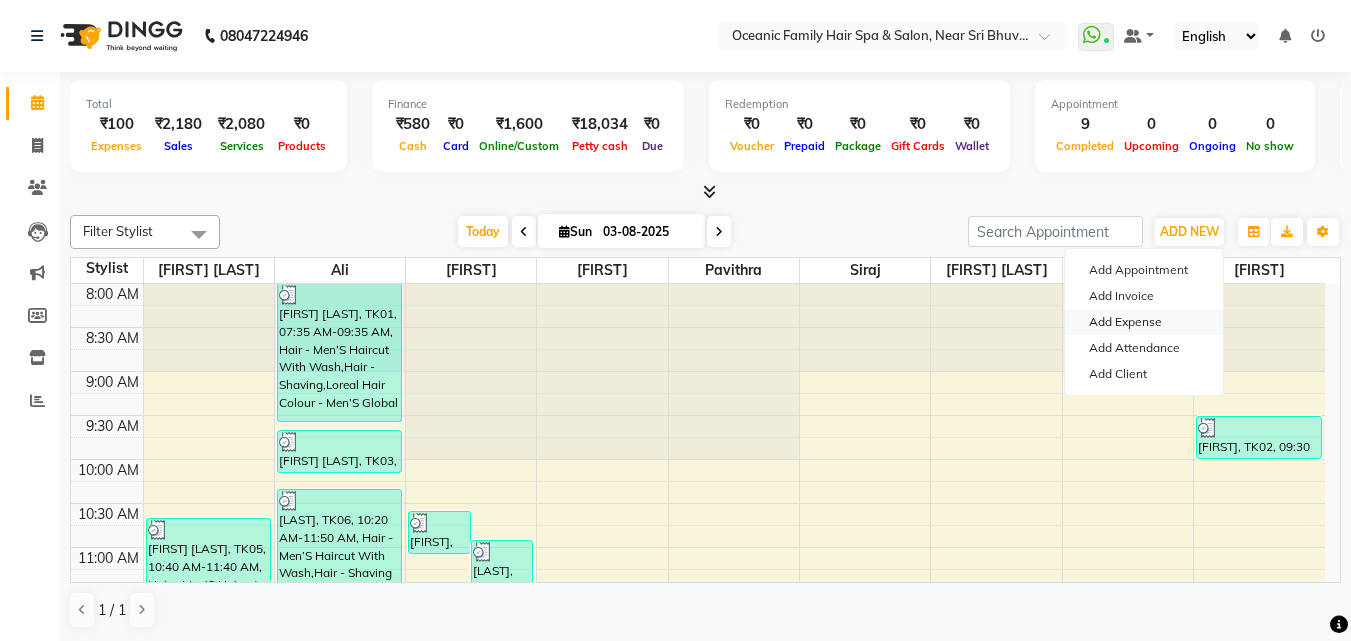 click on "Add Expense" at bounding box center (1144, 322) 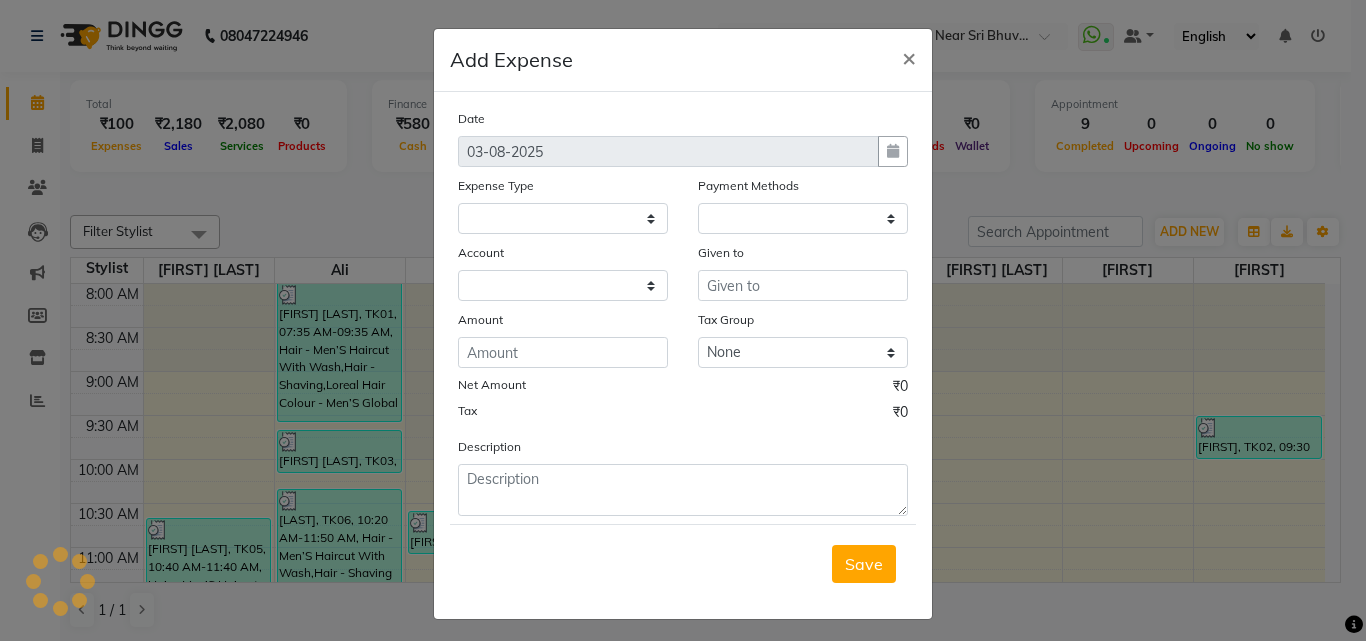 select on "1" 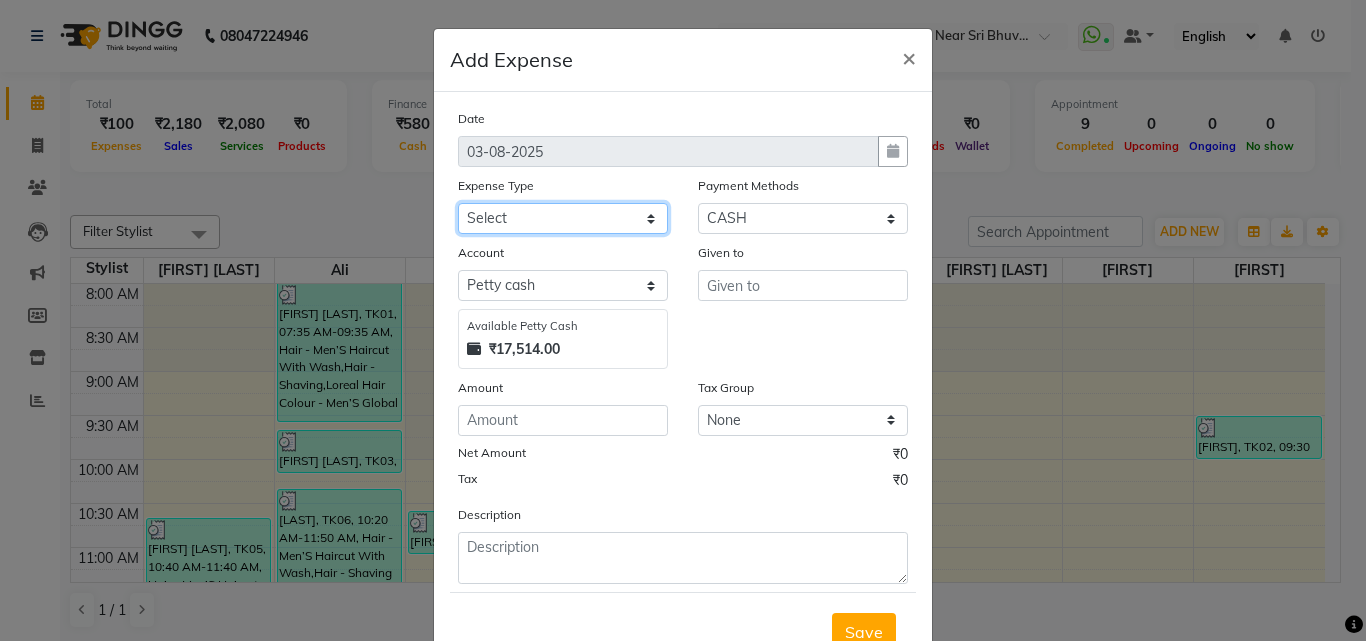 click on "Select [FIRST] [LAST] [FIRST] [LAST] [FIRST] [LAST] Bank charges Cash transfer to bank Cash transfer to hub Client Snacks Clinical charges Govt fee House Exp Loan Repayment Maintenance Marketing Miscellaneous Other [FIRST] Pigmi [FIRST] Pigmi [FIRST] Pigmi VRS Previous month exp Product [FIRST] [LAST] [FIRST] [LAST] [FIRST] [LAST] Maid [FIRST] Salary Salon Equipment salon rent [FIRST] [LAST] [FIRST] [LAST] Siraj Staff Room Rent Staff Snacks Staff Tip [FIRST] [FIRST] Tax Utilities" 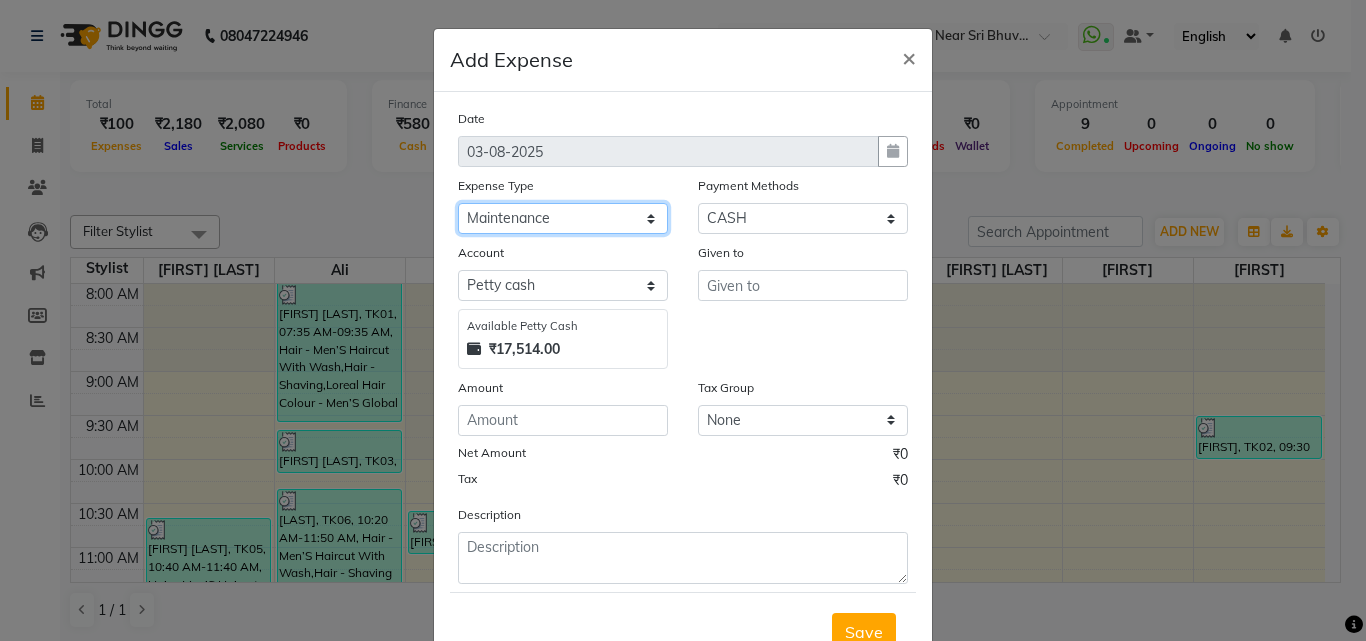 click on "Select [FIRST] [LAST] [FIRST] [LAST] [FIRST] [LAST] Bank charges Cash transfer to bank Cash transfer to hub Client Snacks Clinical charges Govt fee House Exp Loan Repayment Maintenance Marketing Miscellaneous Other [FIRST] Pigmi [FIRST] Pigmi [FIRST] Pigmi VRS Previous month exp Product [FIRST] [LAST] [FIRST] [LAST] [FIRST] [LAST] Maid [FIRST] Salary Salon Equipment salon rent [FIRST] [LAST] [FIRST] [LAST] Siraj Staff Room Rent Staff Snacks Staff Tip [FIRST] [FIRST] Tax Utilities" 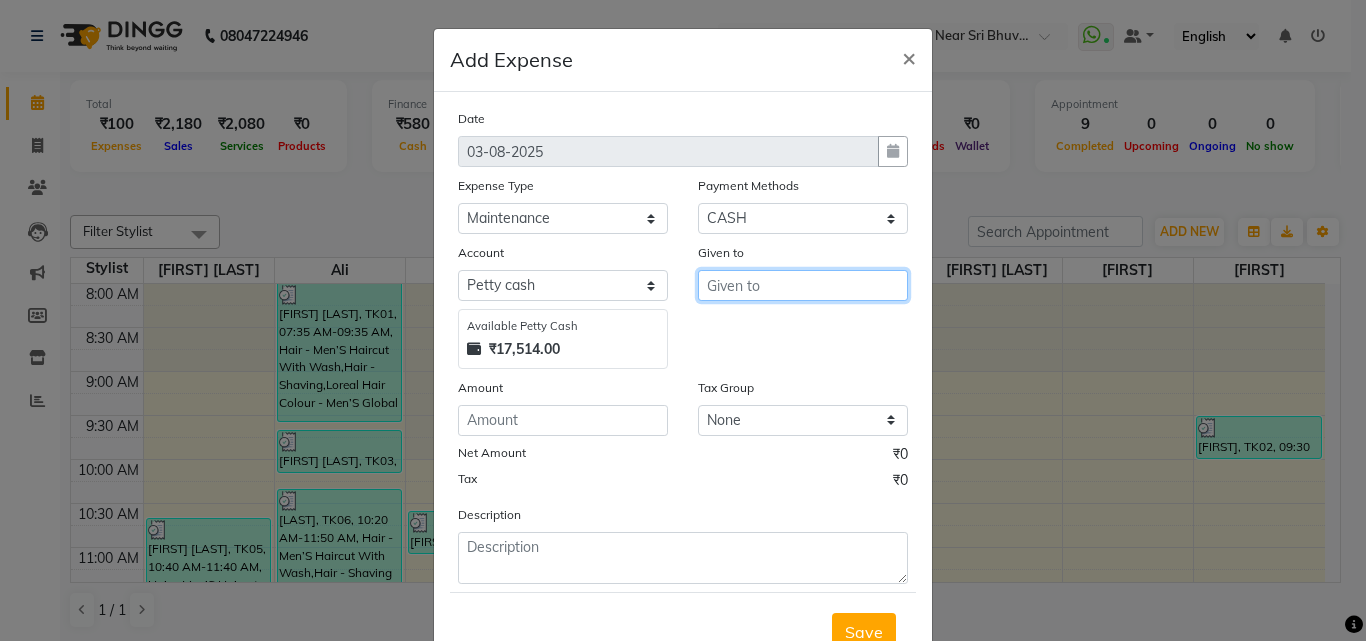 click at bounding box center (803, 285) 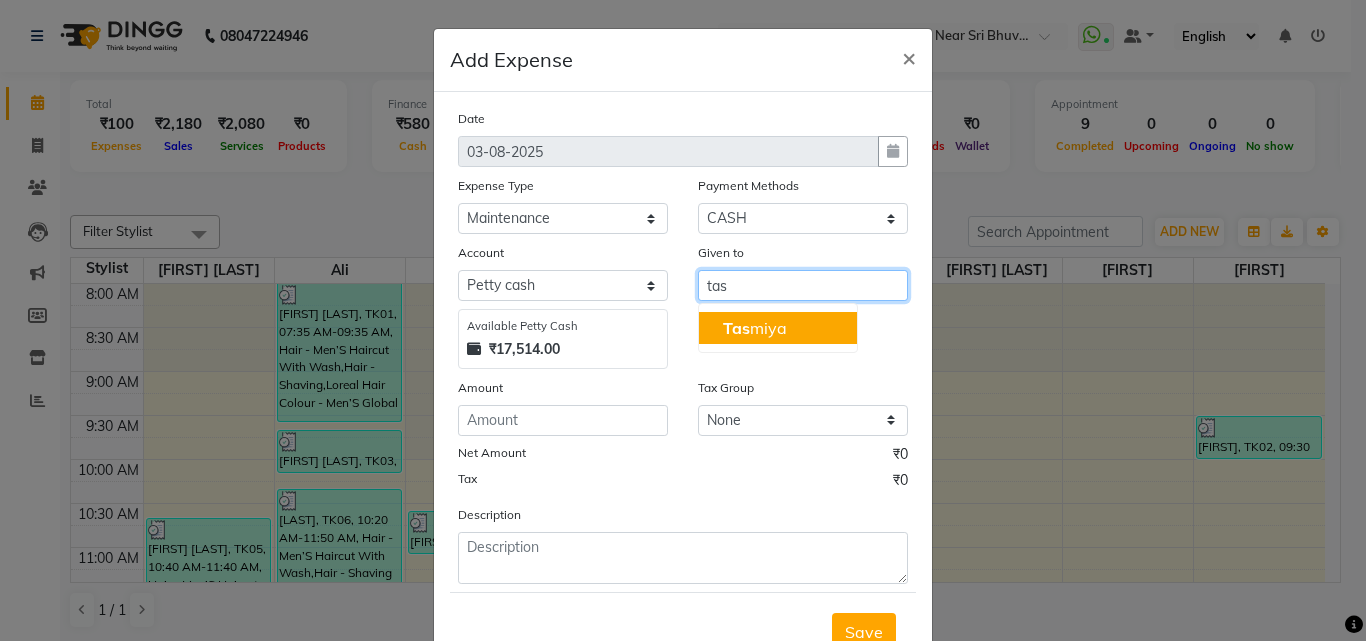 click on "[FIRST] [LAST]" at bounding box center (778, 328) 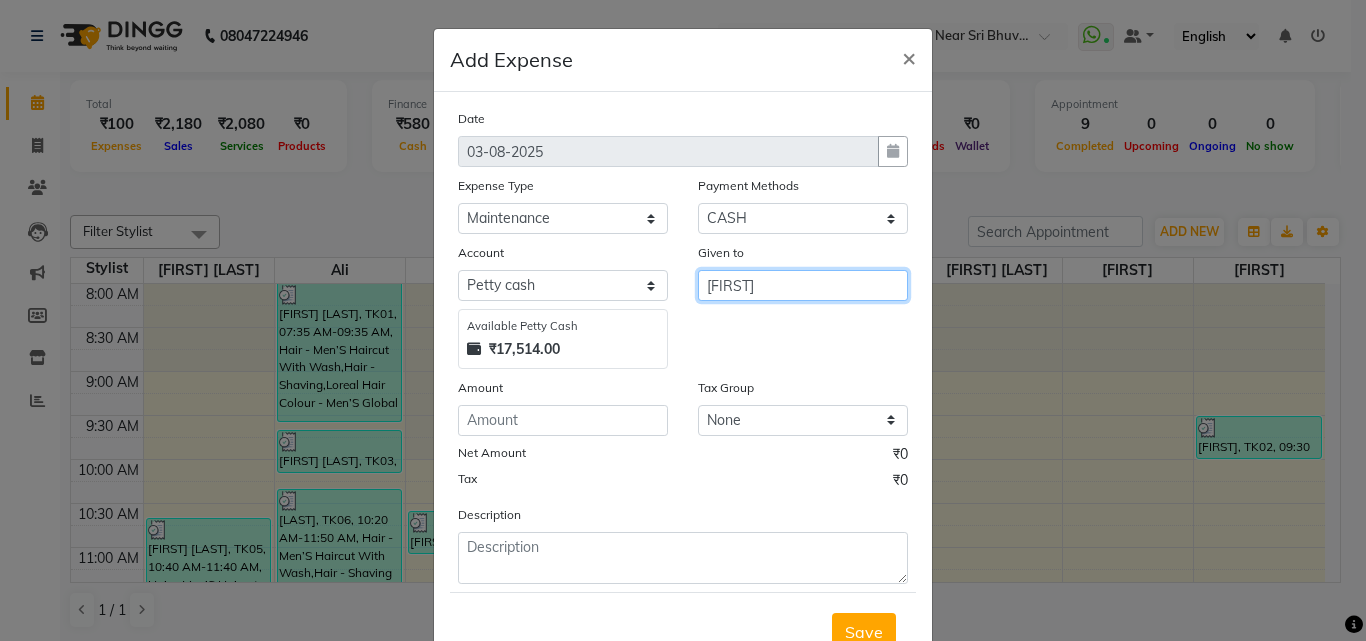 type on "[FIRST]" 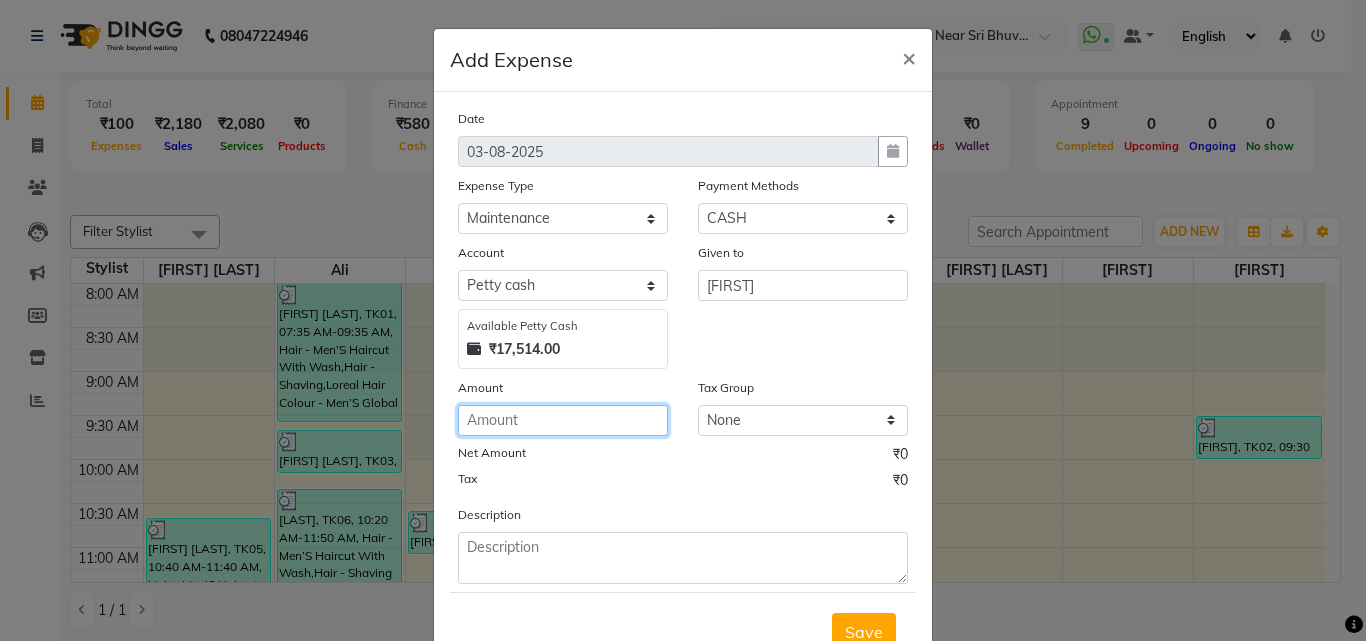 click 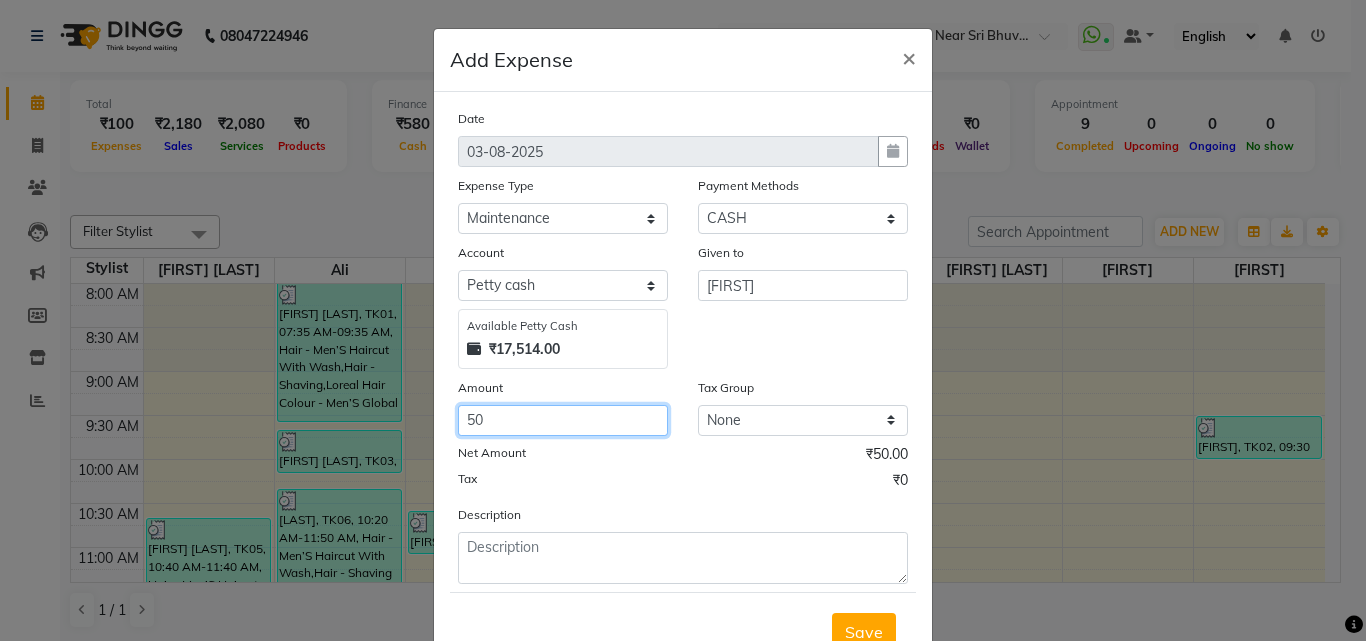 type on "50" 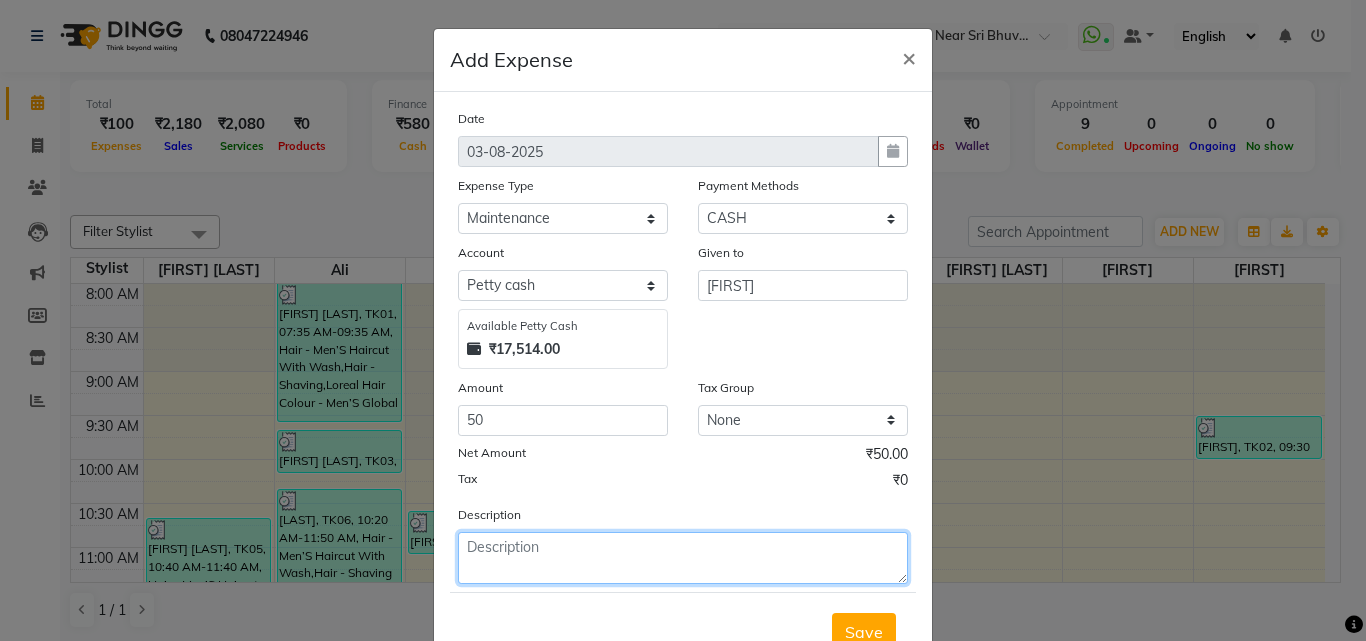 click 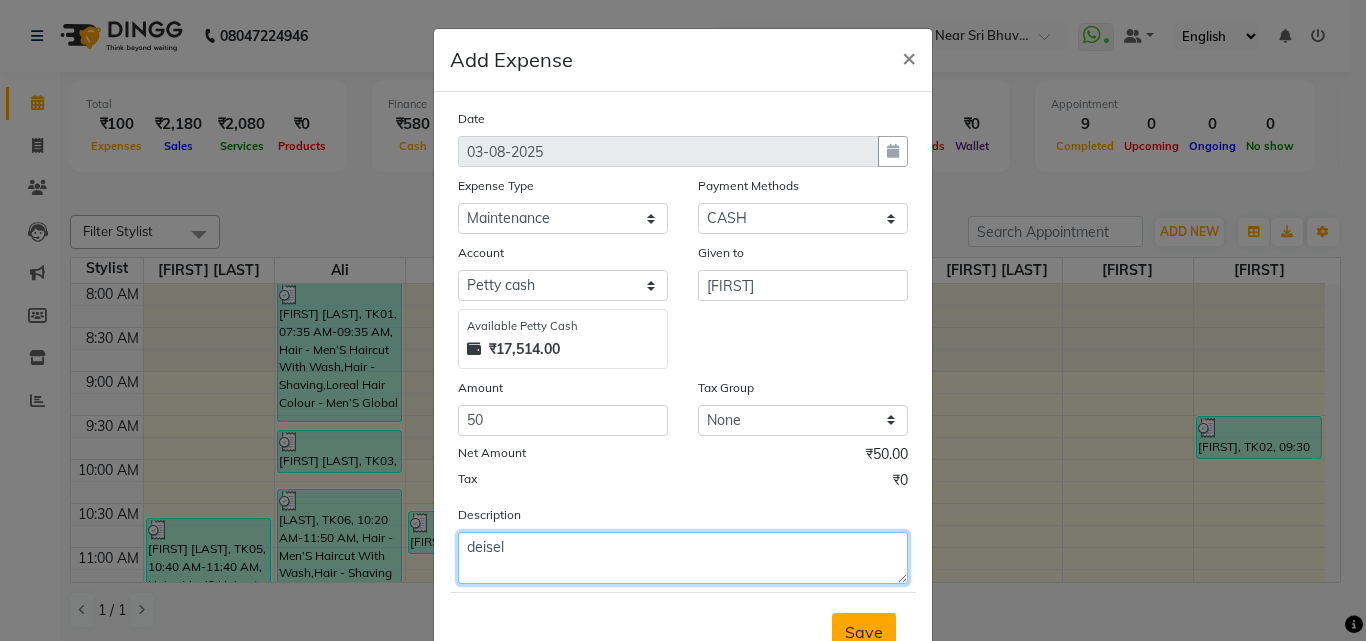 type on "deisel" 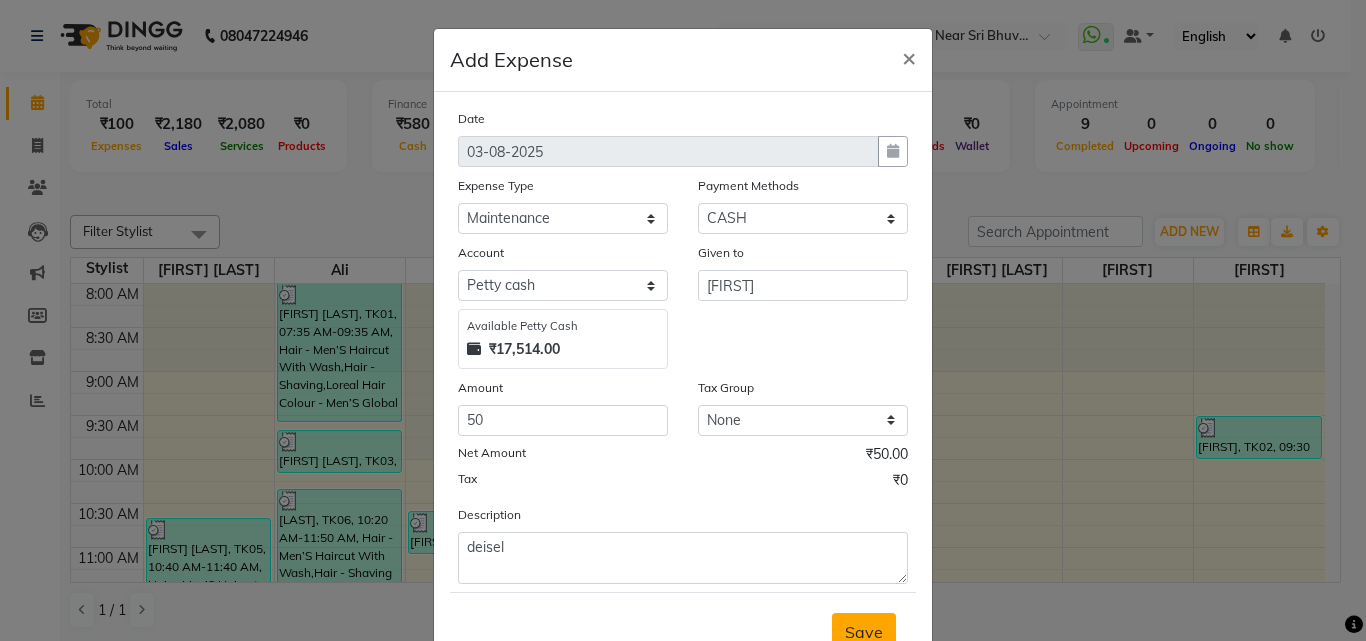 click on "Save" at bounding box center (864, 632) 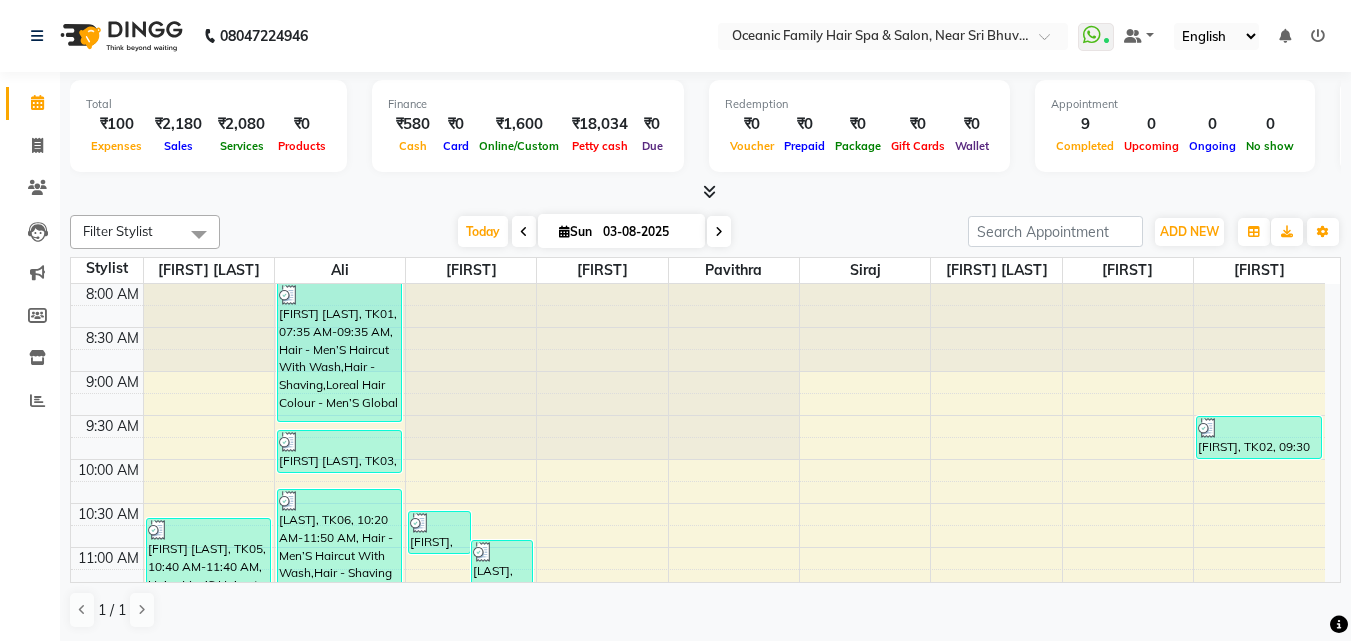 click on "₹100" at bounding box center [116, 124] 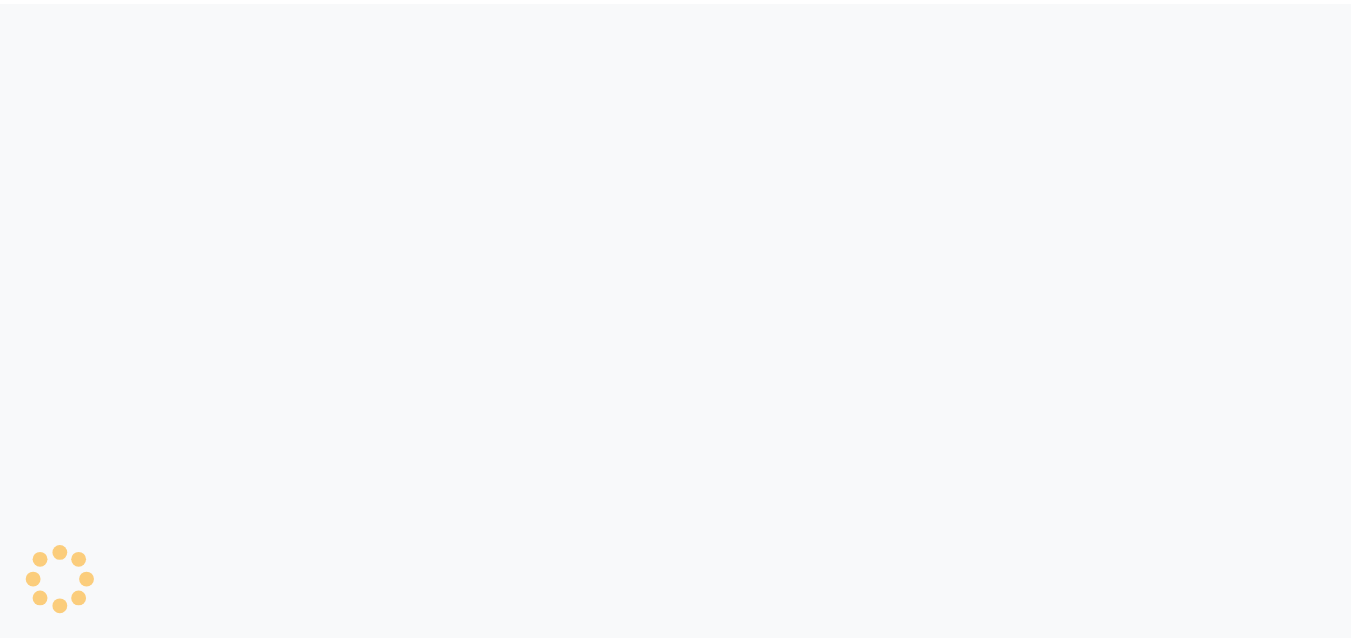 scroll, scrollTop: 0, scrollLeft: 0, axis: both 